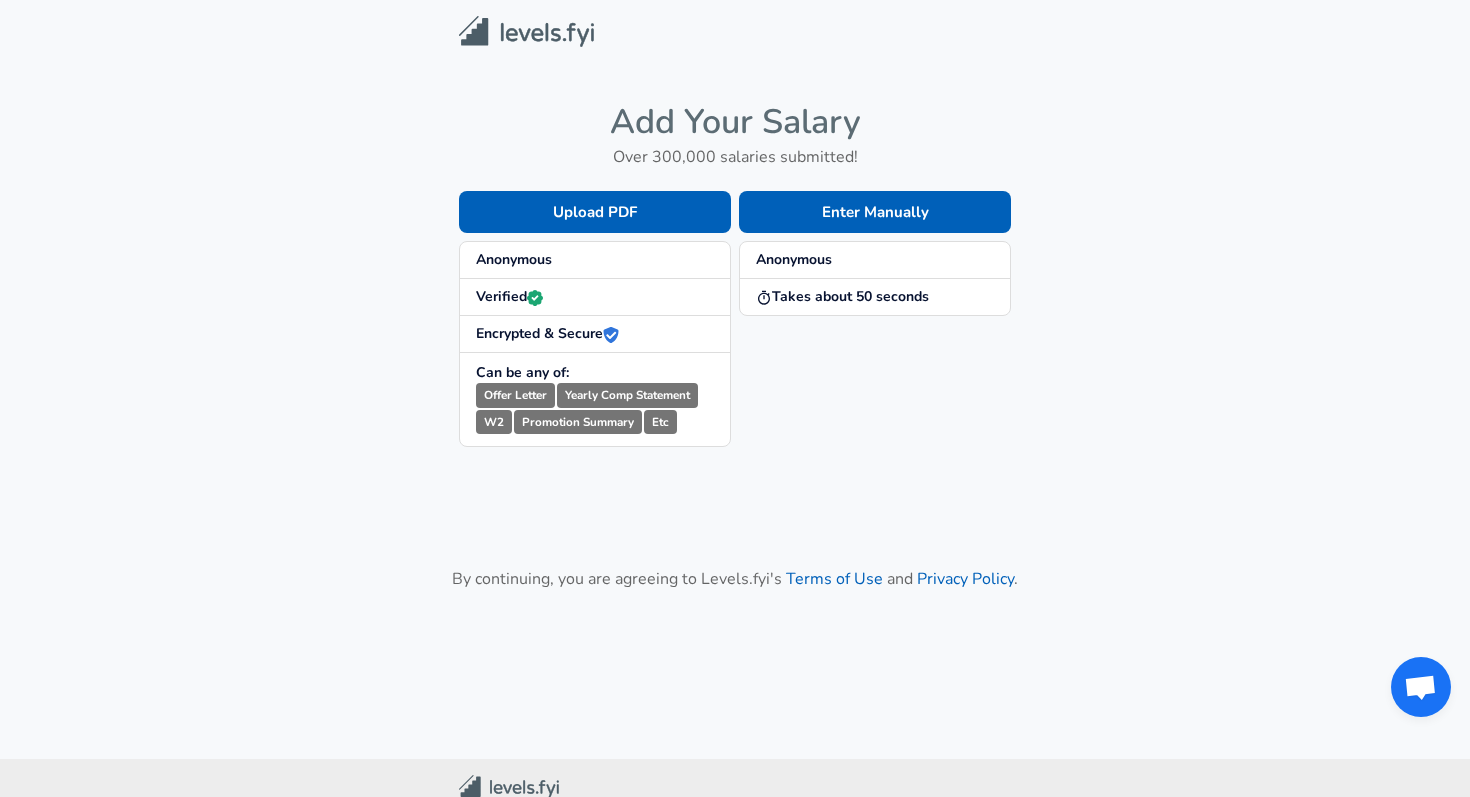 scroll, scrollTop: 0, scrollLeft: 0, axis: both 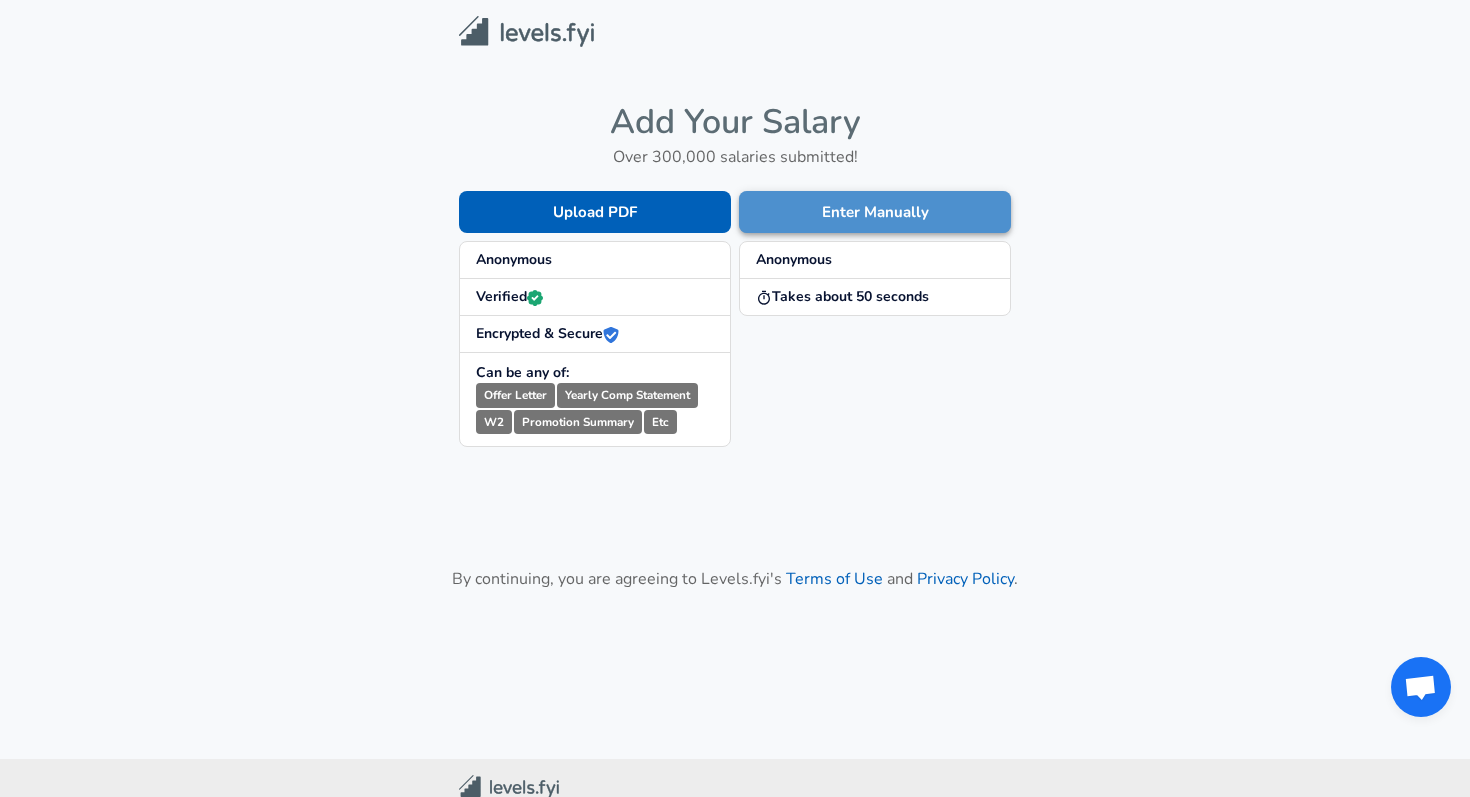 click on "Enter Manually" at bounding box center [875, 212] 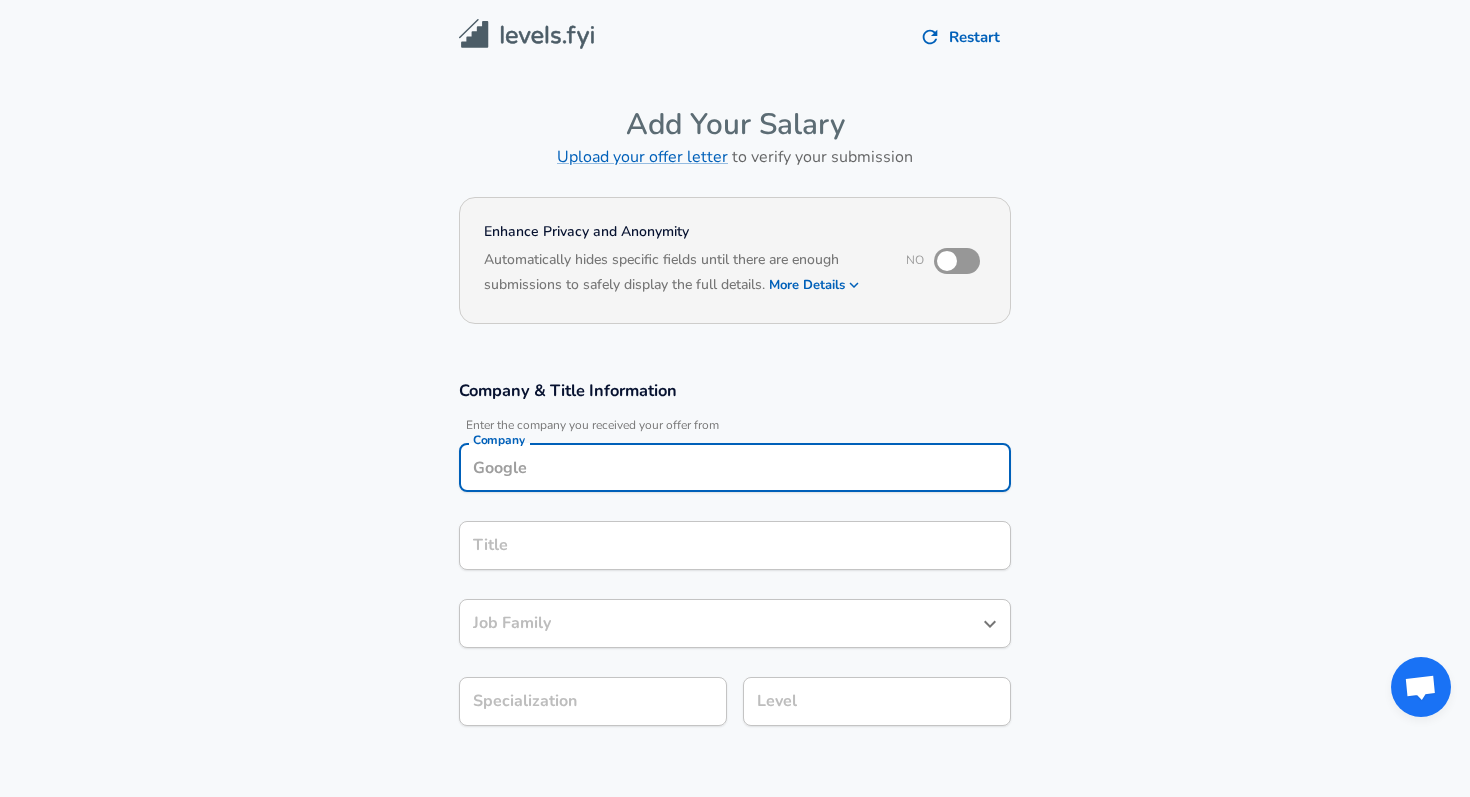 click on "Company" at bounding box center [735, 467] 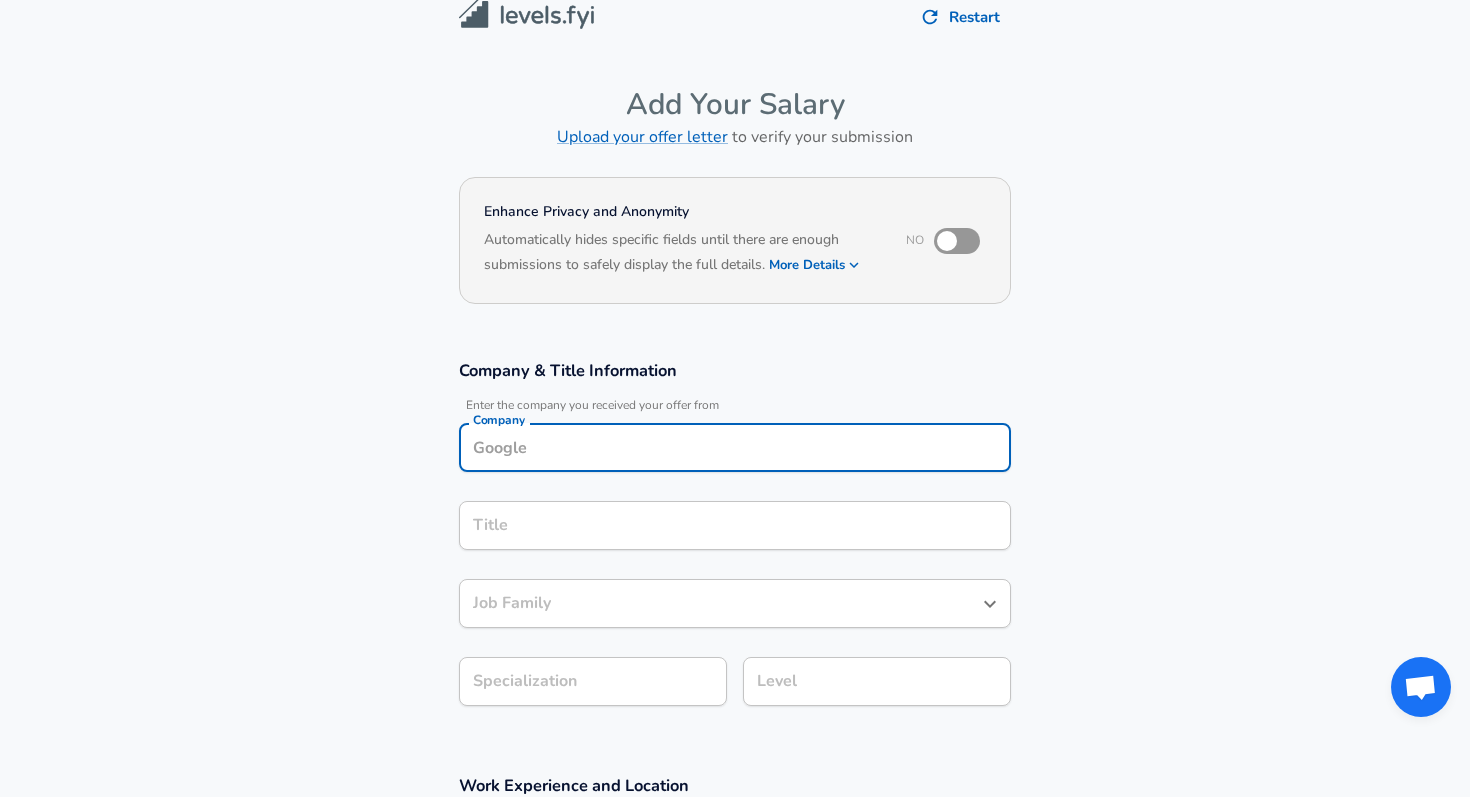 type on "w" 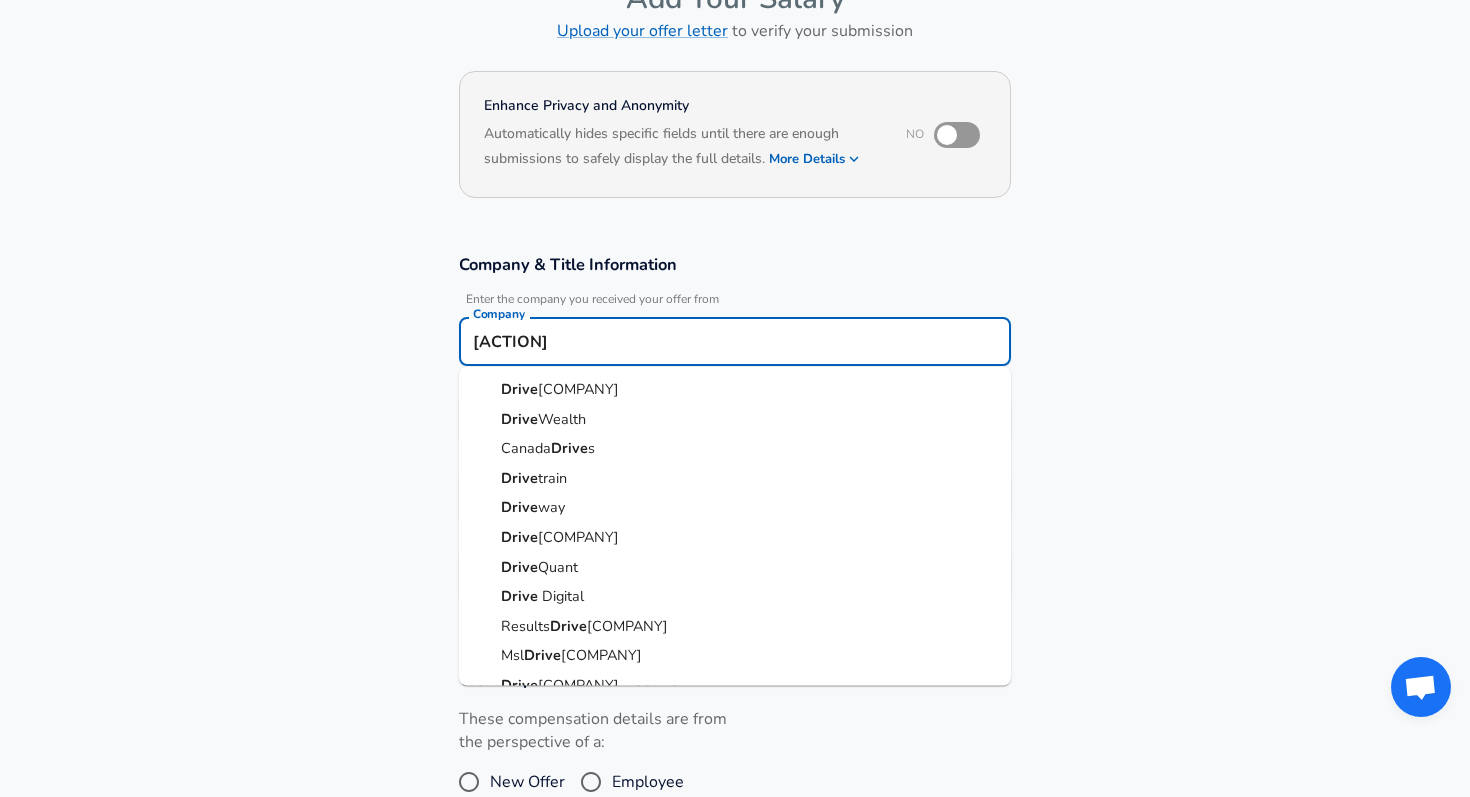 scroll, scrollTop: 127, scrollLeft: 0, axis: vertical 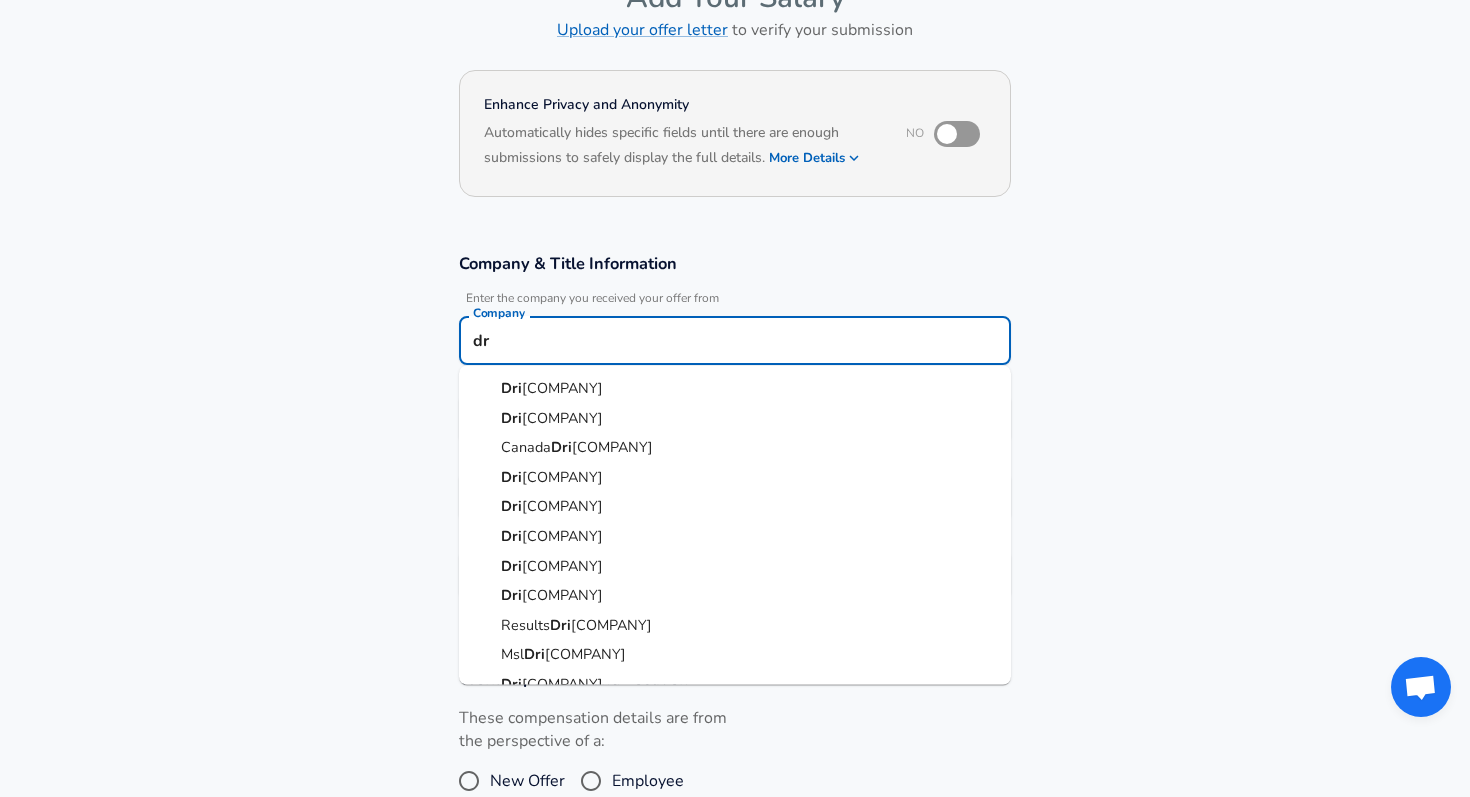 type on "d" 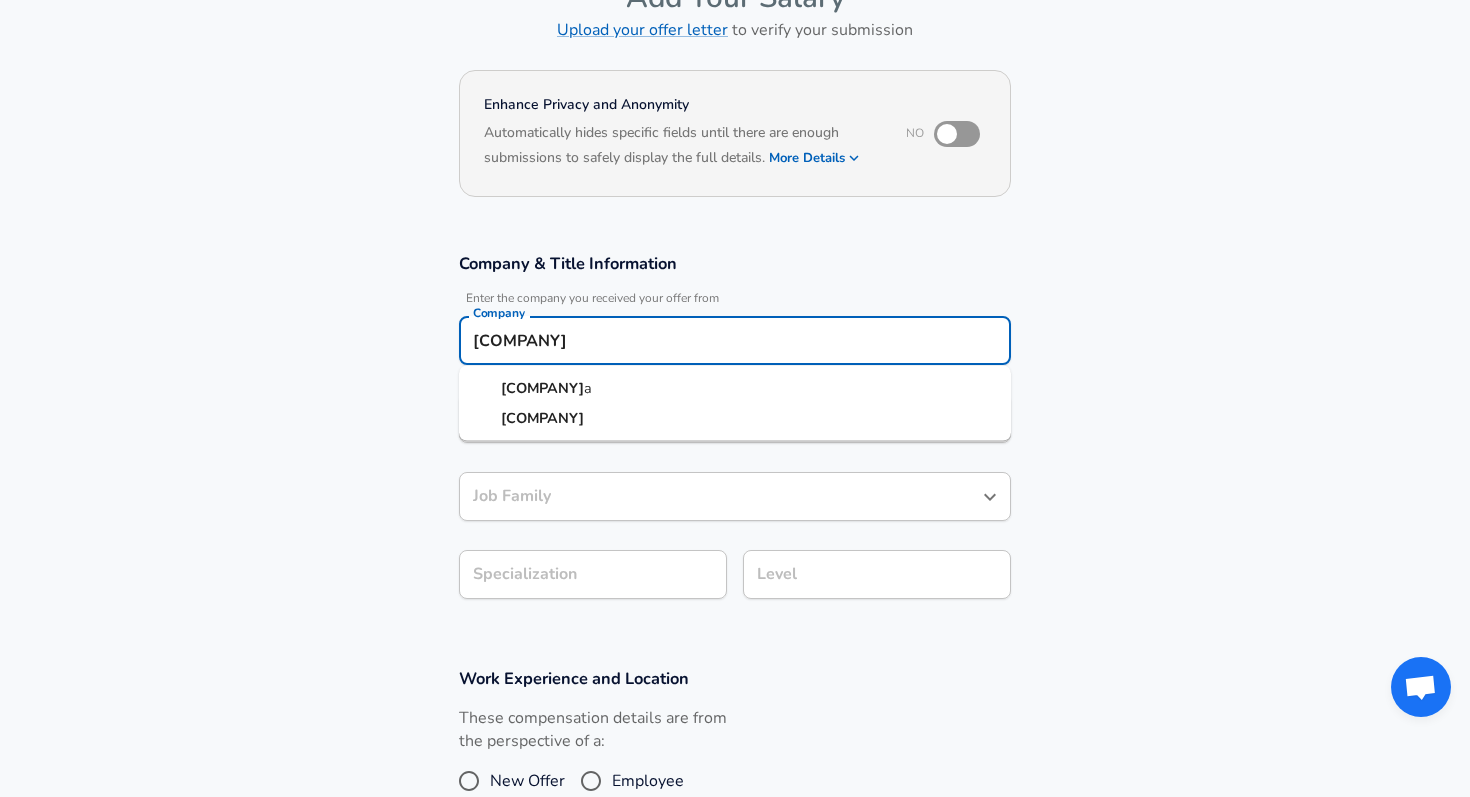 click on "[COMPANY]" at bounding box center [542, 388] 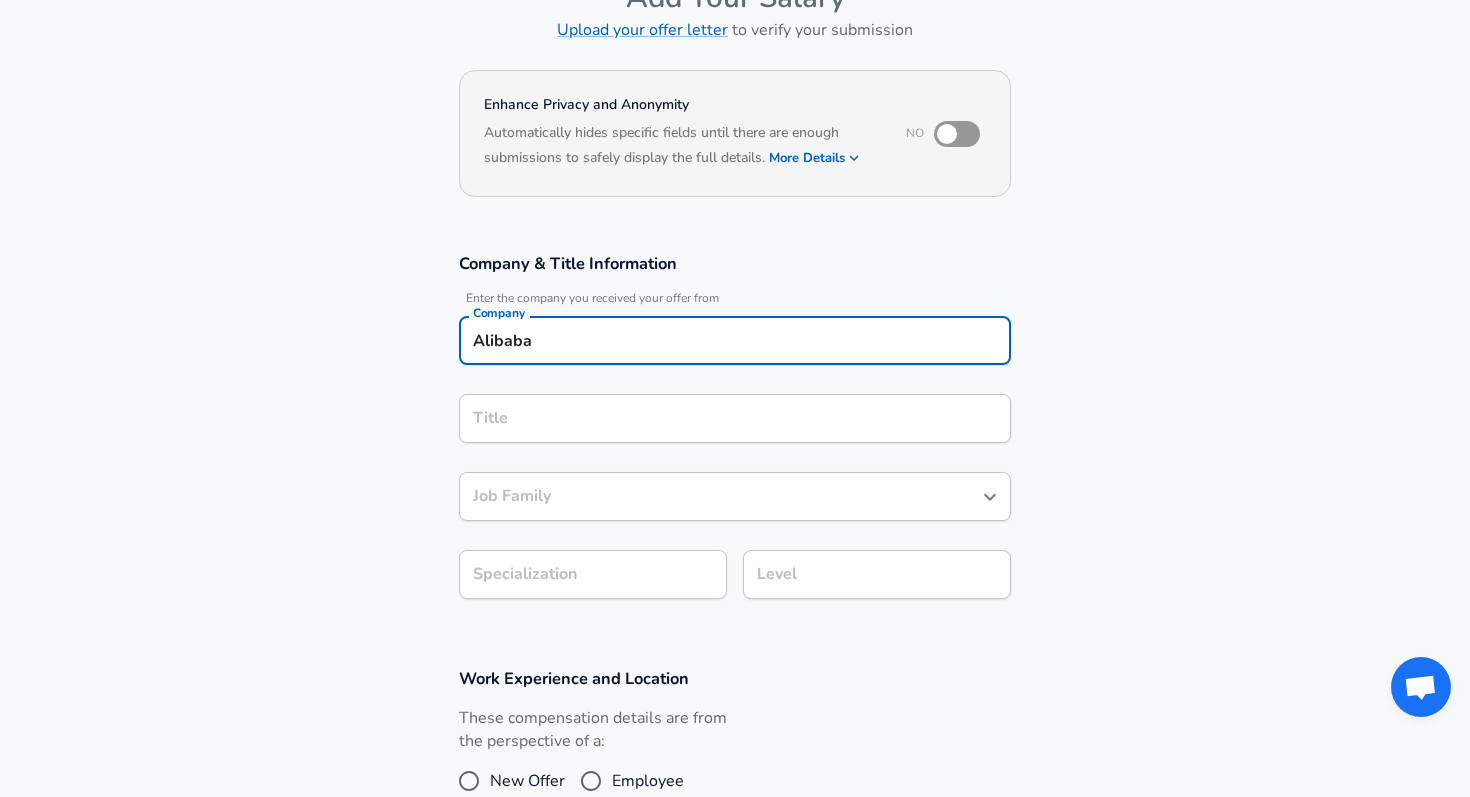 type on "Alibaba" 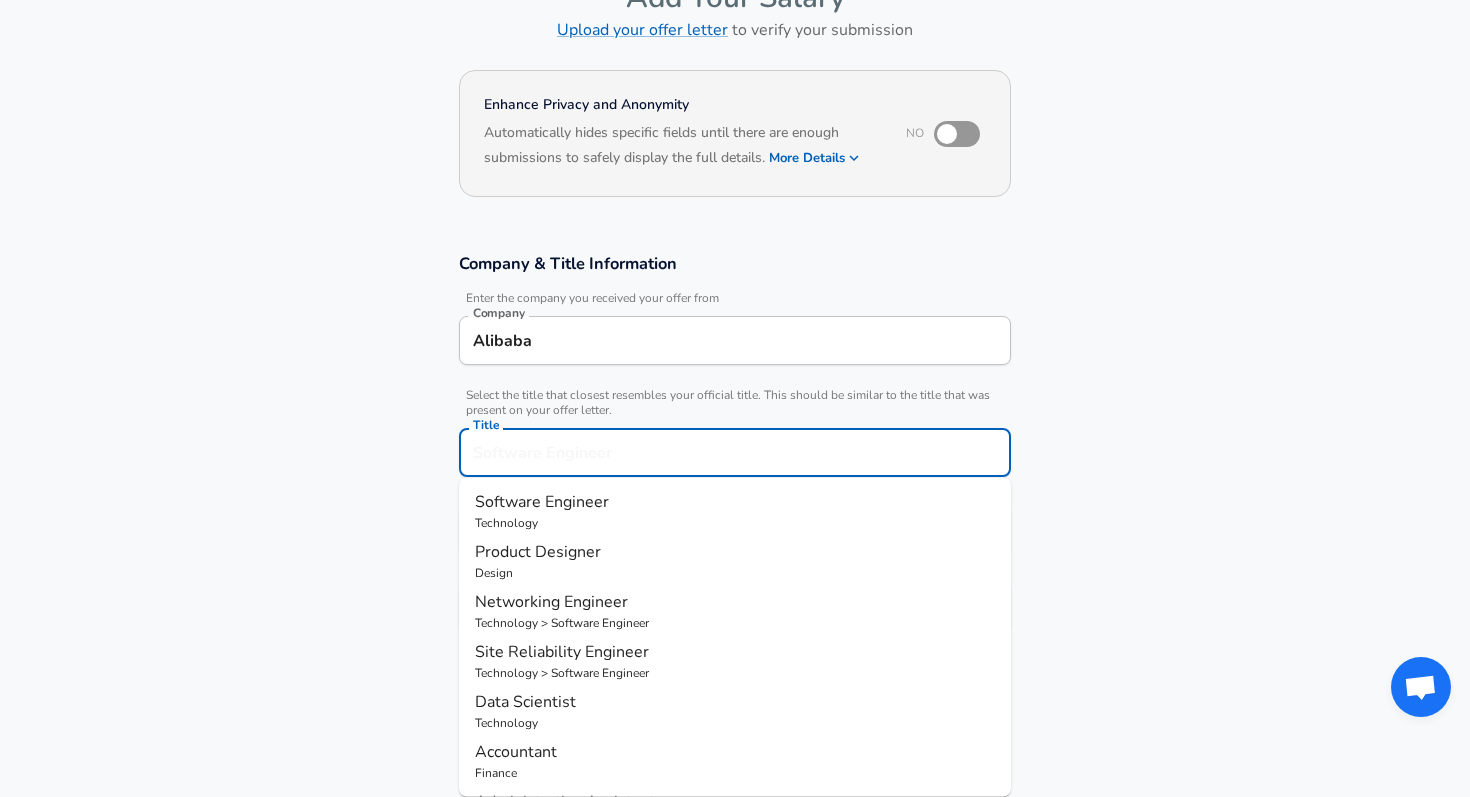 scroll, scrollTop: 167, scrollLeft: 0, axis: vertical 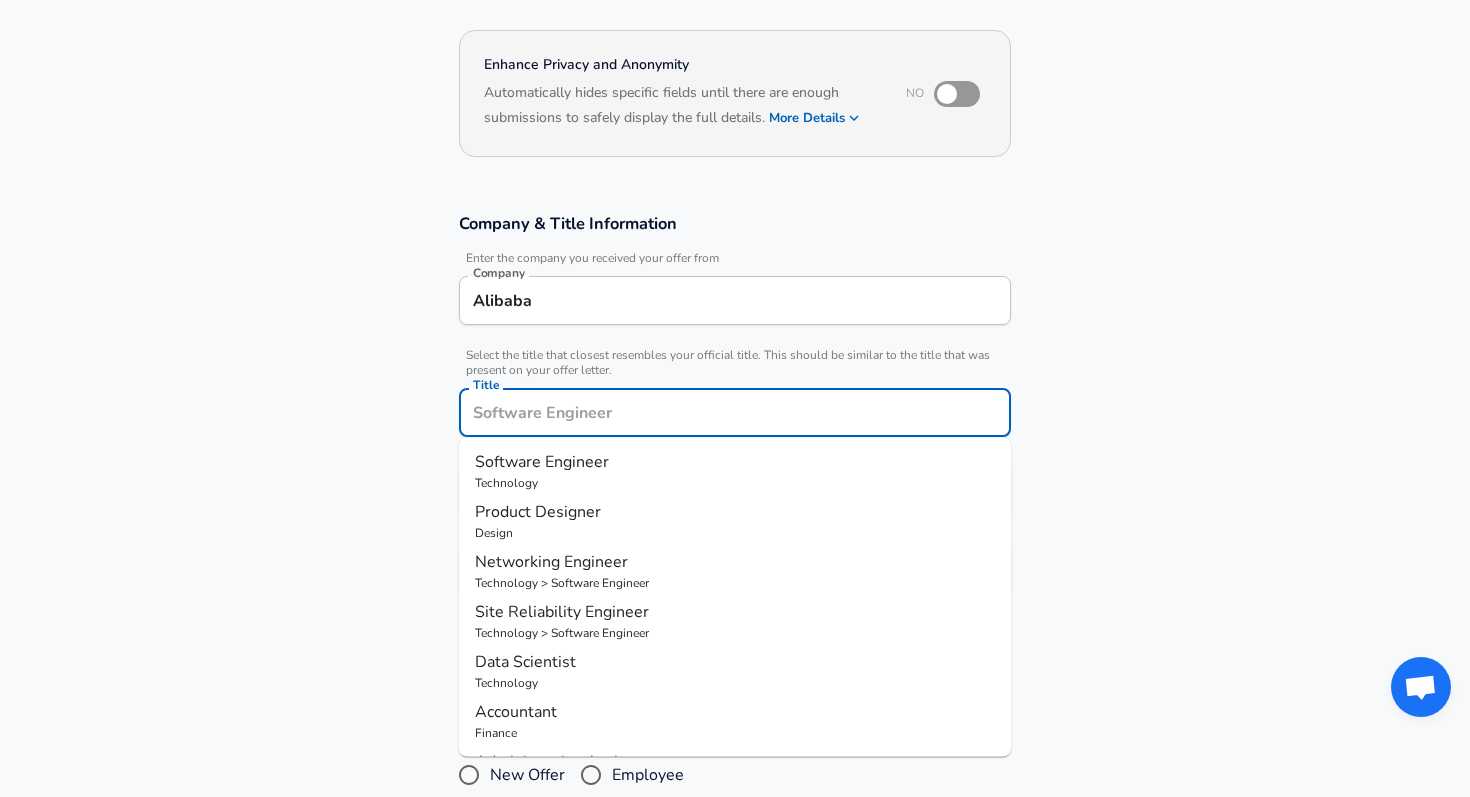 click on "Technology" at bounding box center [735, 683] 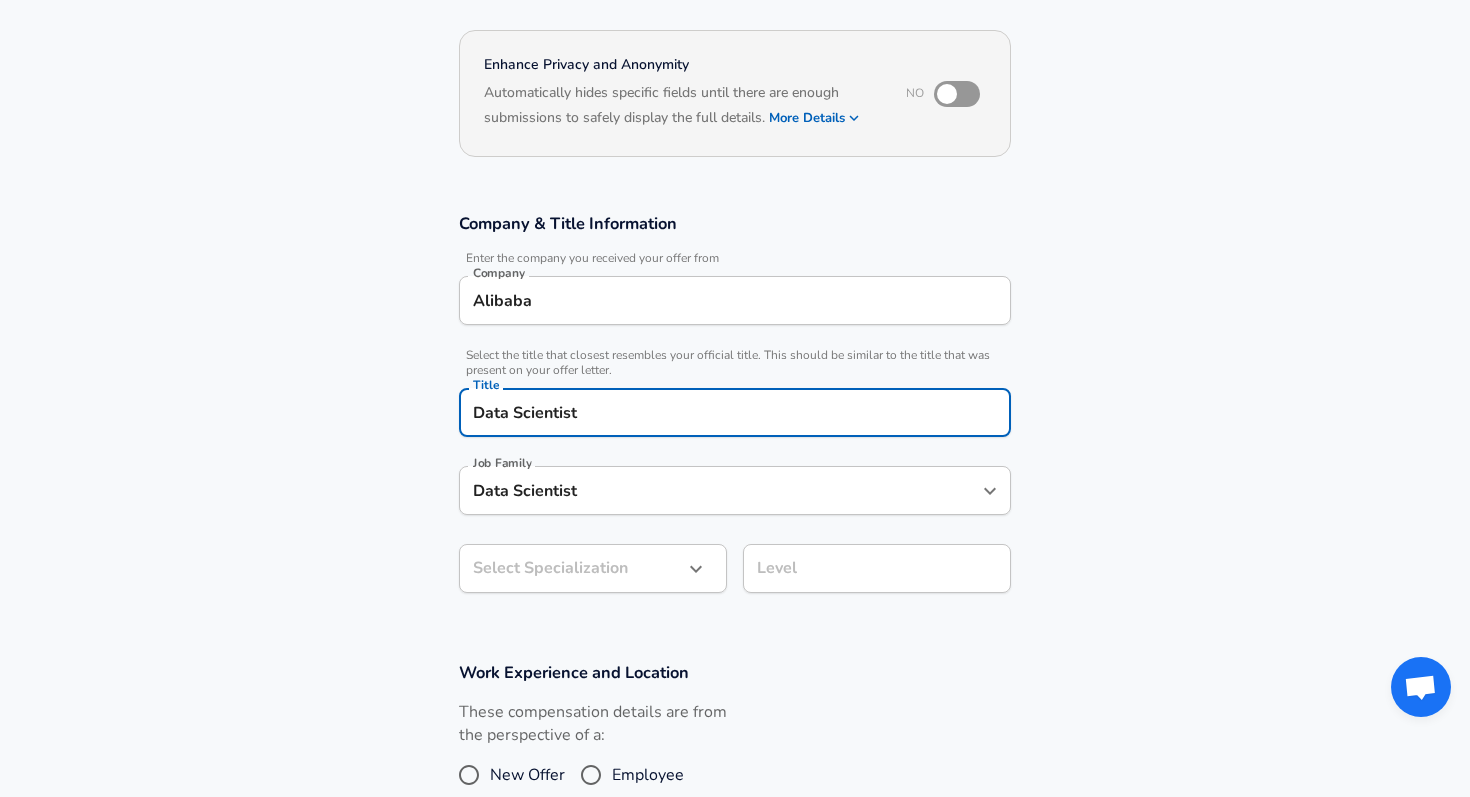 click on "Company [COMPANY] Company Title [TITLE] Title Job Family [JOB FAMILY] Job Family Select Specialization [SPECIALIZATION] Level [LEVEL] Work Experience and Location These compensation details are from the perspective of a: New Offer Employee Submit Salary By continuing, you are agreeing to Levels.fyi's Terms of Use and Privacy Policy. © [YEAR] - [YEAR]" at bounding box center (735, 231) 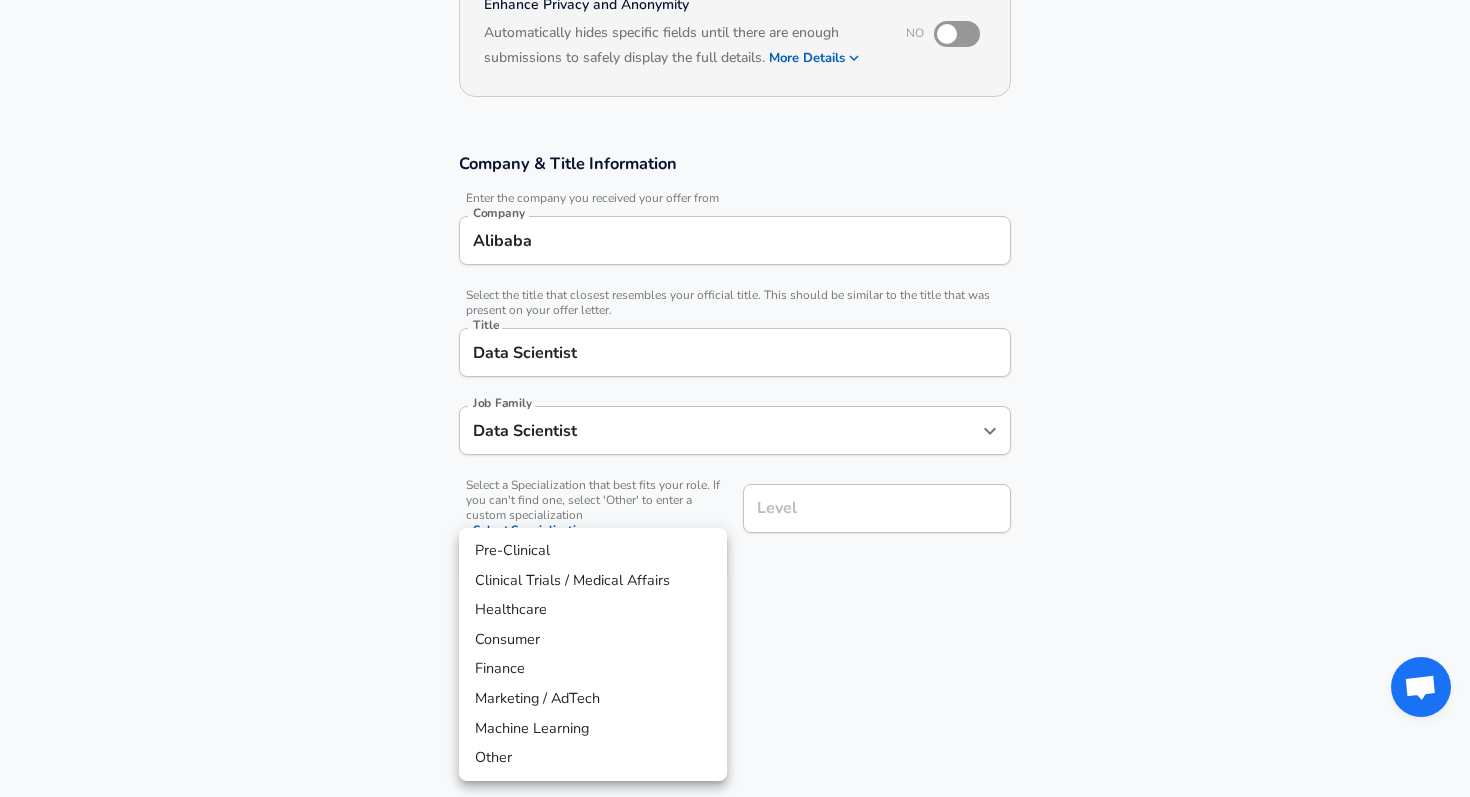 scroll, scrollTop: 227, scrollLeft: 0, axis: vertical 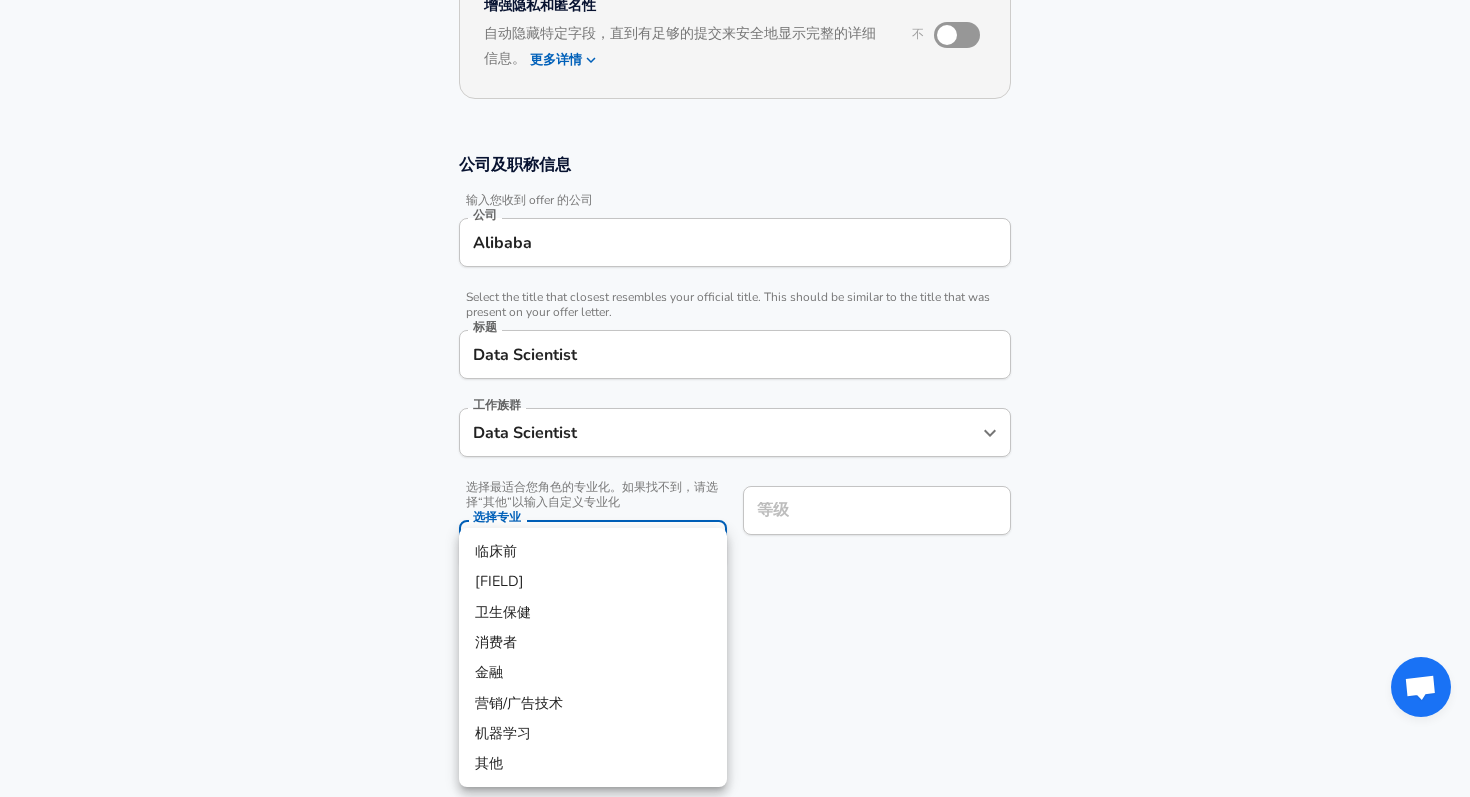 click on "机器学习" at bounding box center (503, 733) 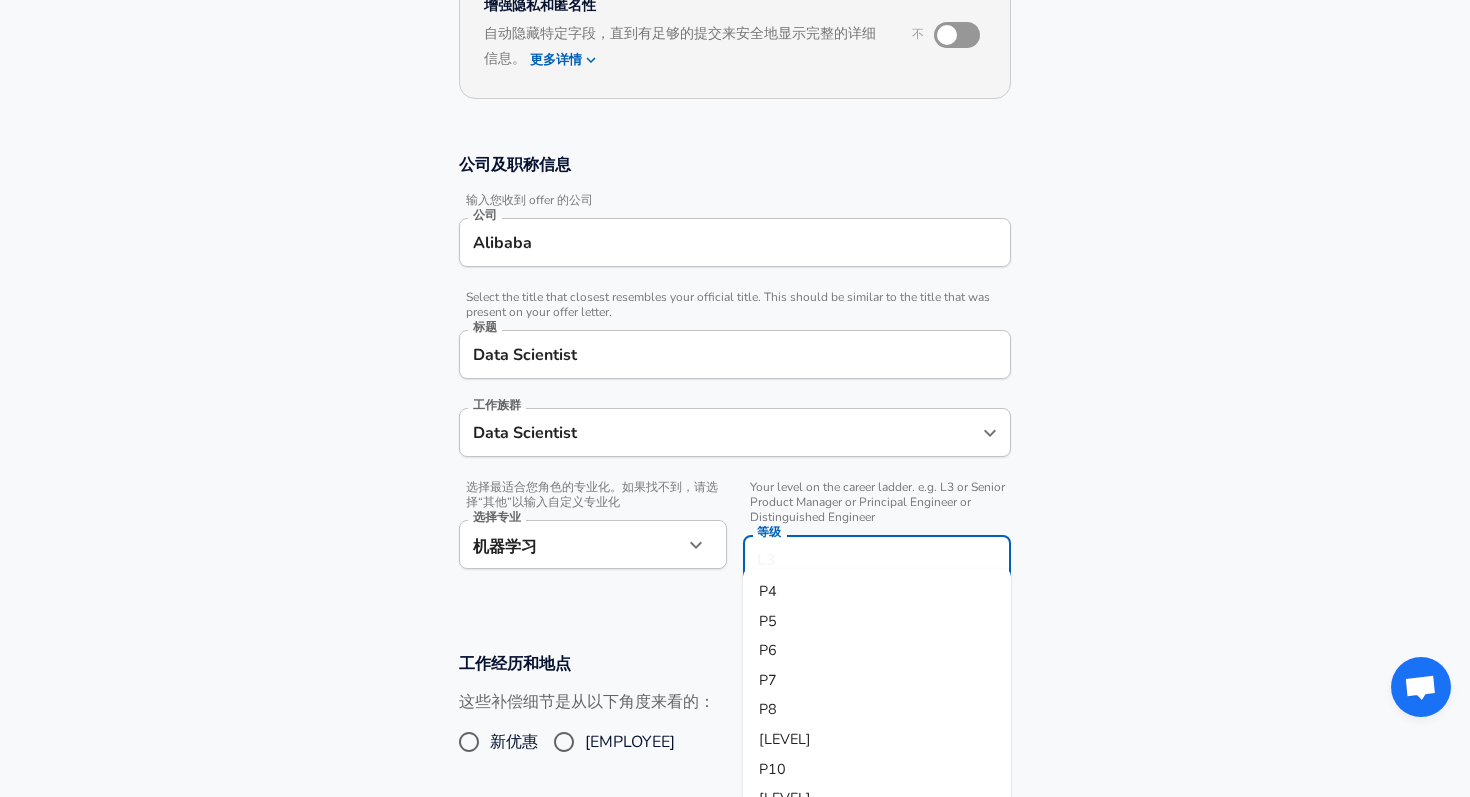 scroll, scrollTop: 267, scrollLeft: 0, axis: vertical 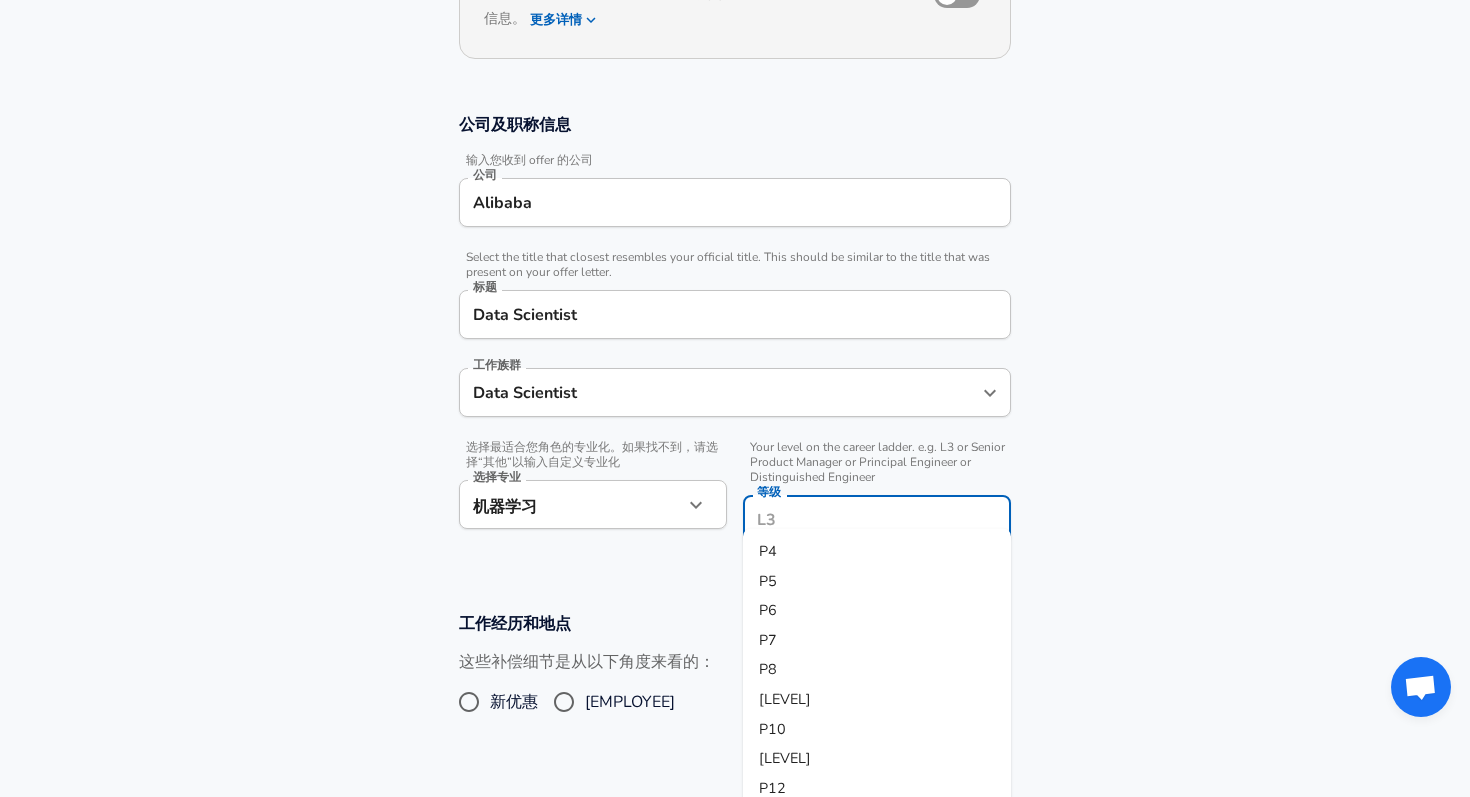 click on "等级" at bounding box center [877, 519] 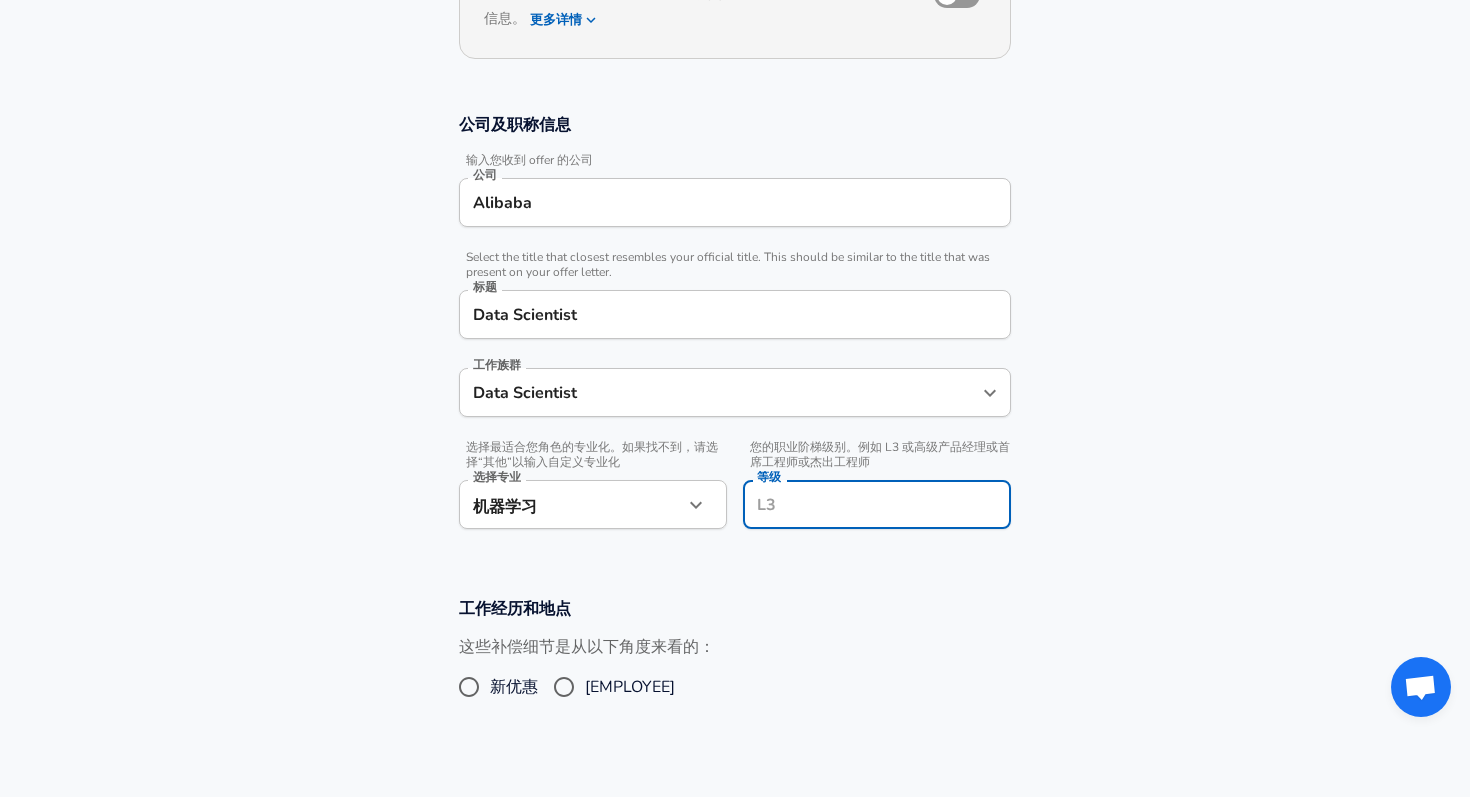 click on "等级" at bounding box center (877, 504) 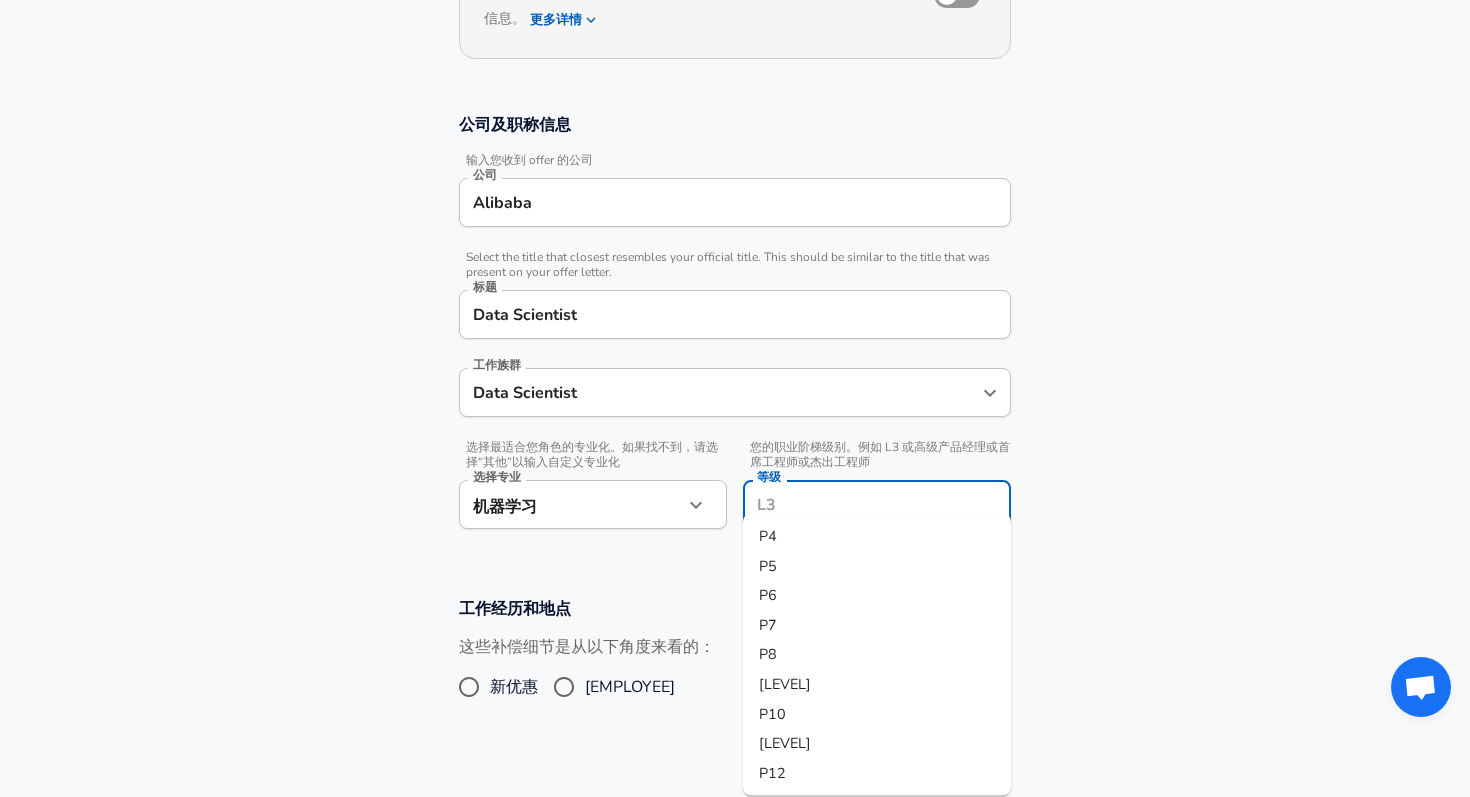 click on "P6" at bounding box center [877, 596] 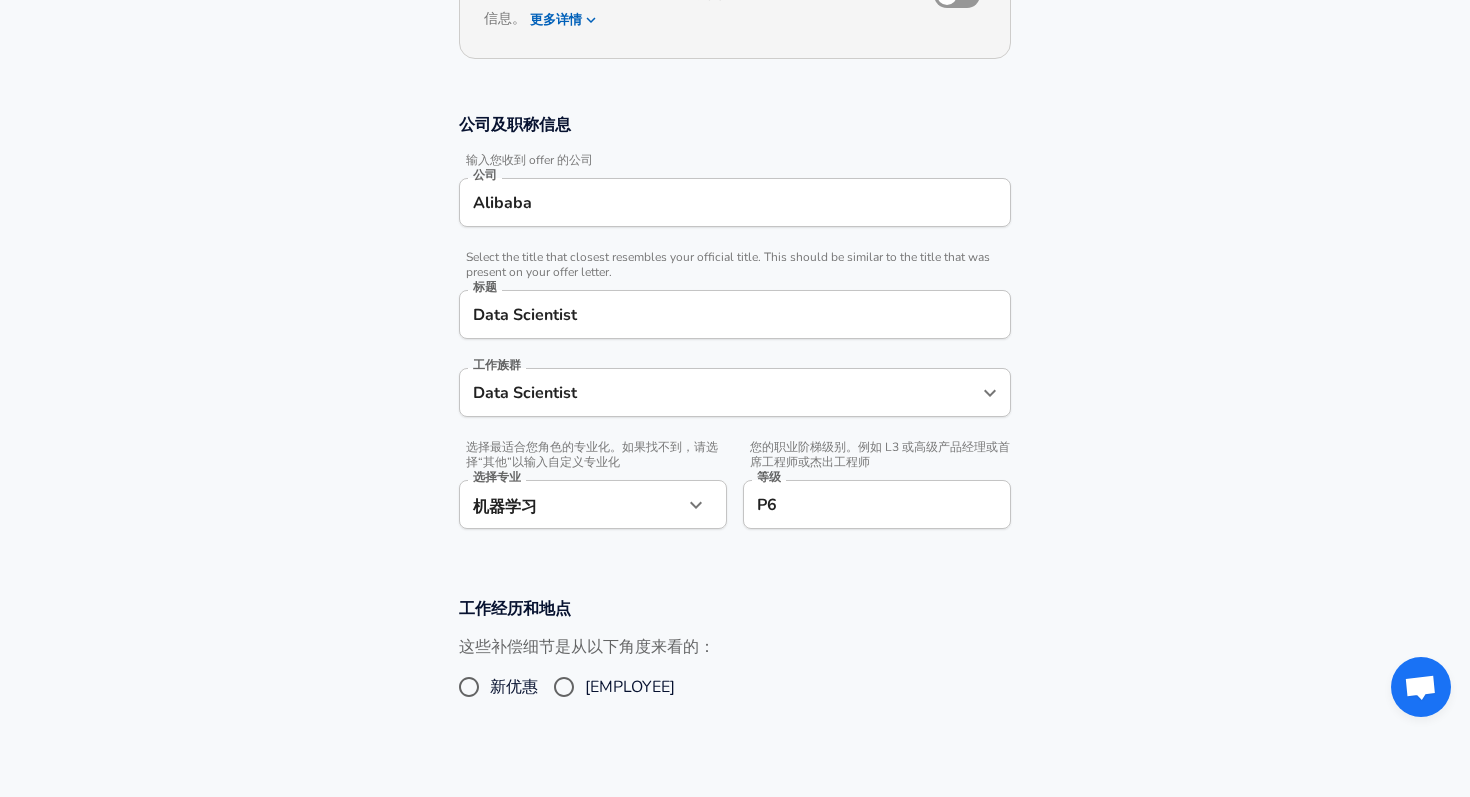 scroll, scrollTop: 266, scrollLeft: 0, axis: vertical 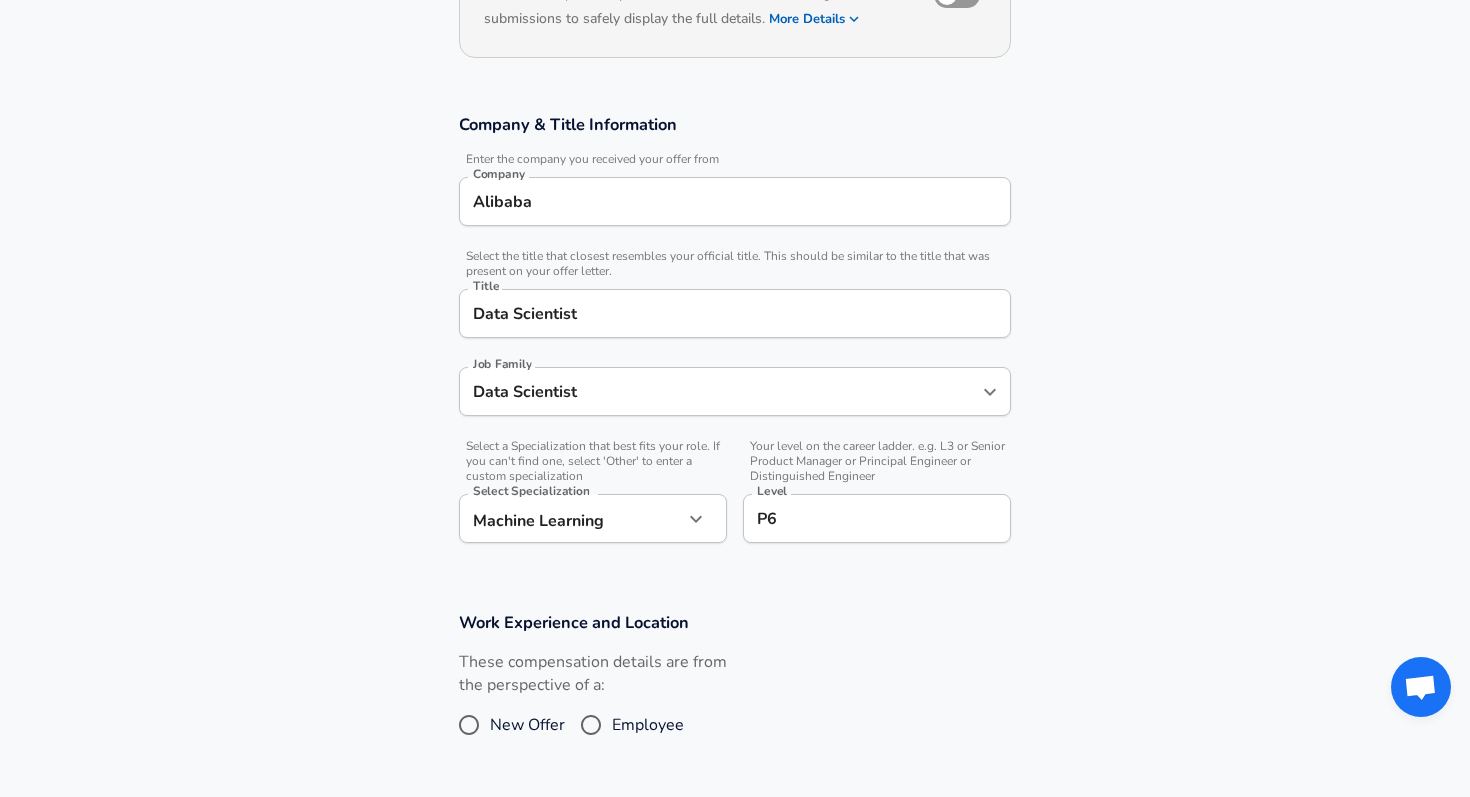 click on "Company [COMPANY] Company Title [TITLE] Title Job Family [JOB FAMILY] Job Family Select Specialization [SPECIALIZATION] [SPECIALIZATION] Select Specialization Level [LEVEL] Level" at bounding box center (735, 339) 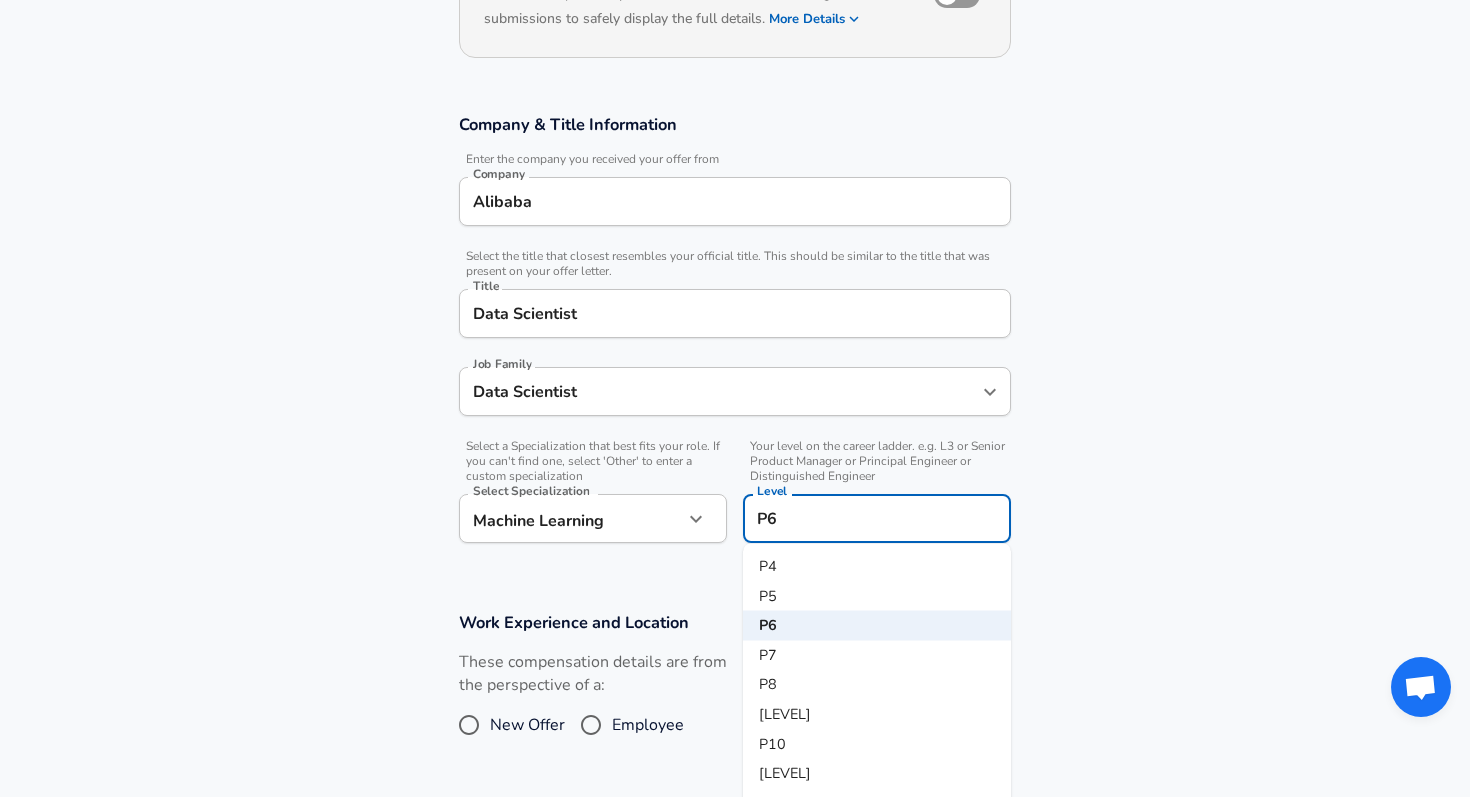 click on "P7" at bounding box center [877, 655] 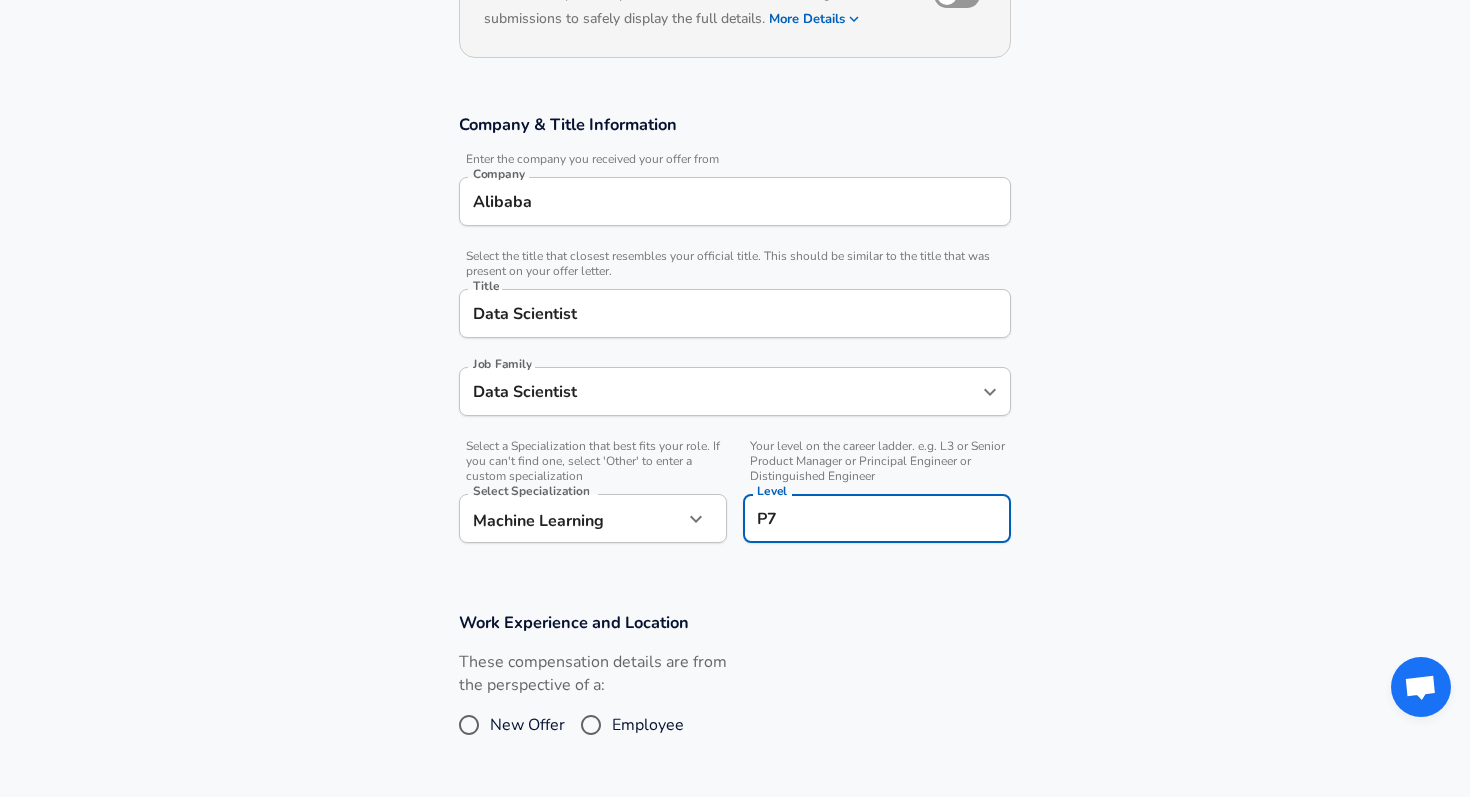 click on "Work Experience and Location These compensation details are from the perspective of a: New Offer Employee" at bounding box center [735, 688] 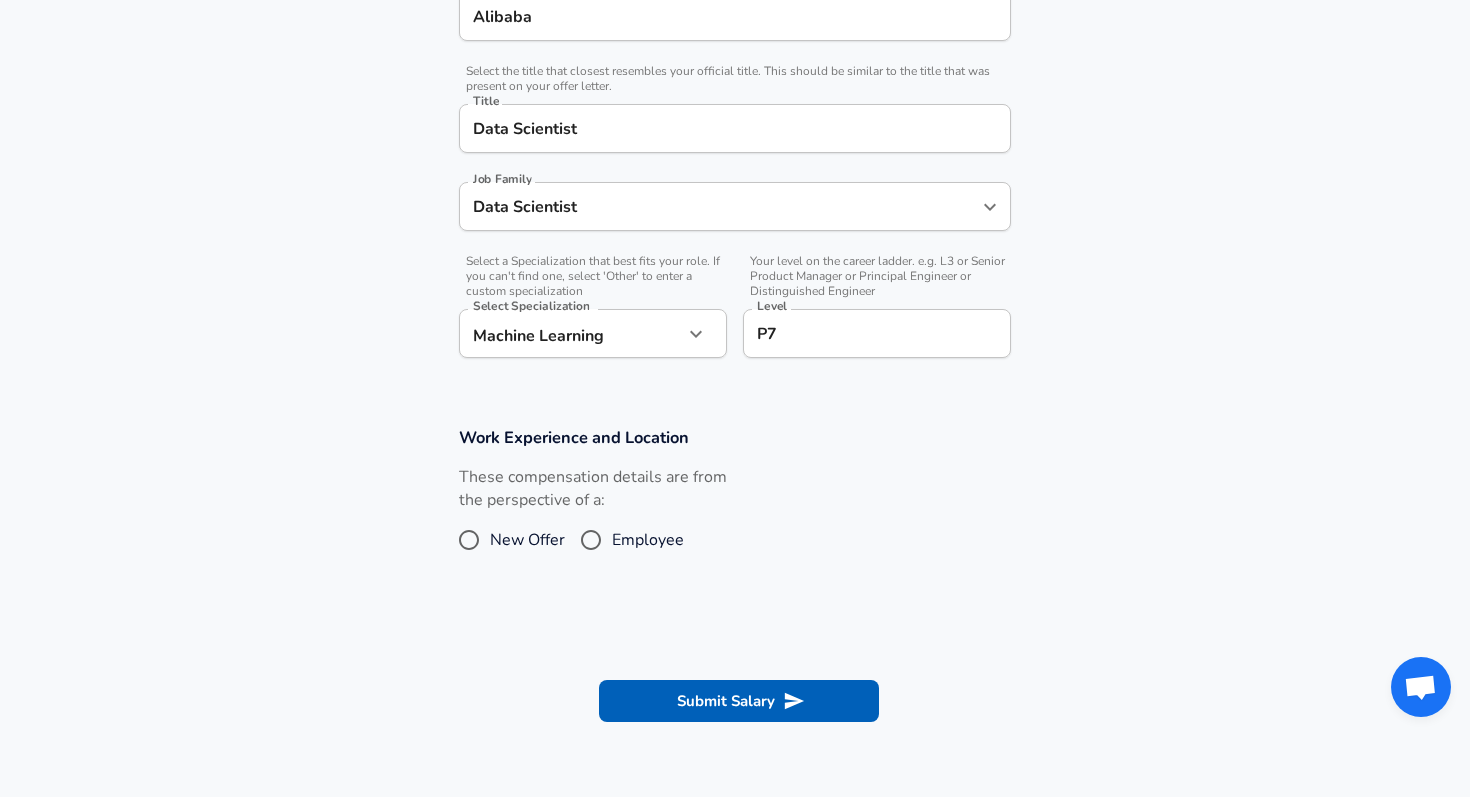 scroll, scrollTop: 554, scrollLeft: 0, axis: vertical 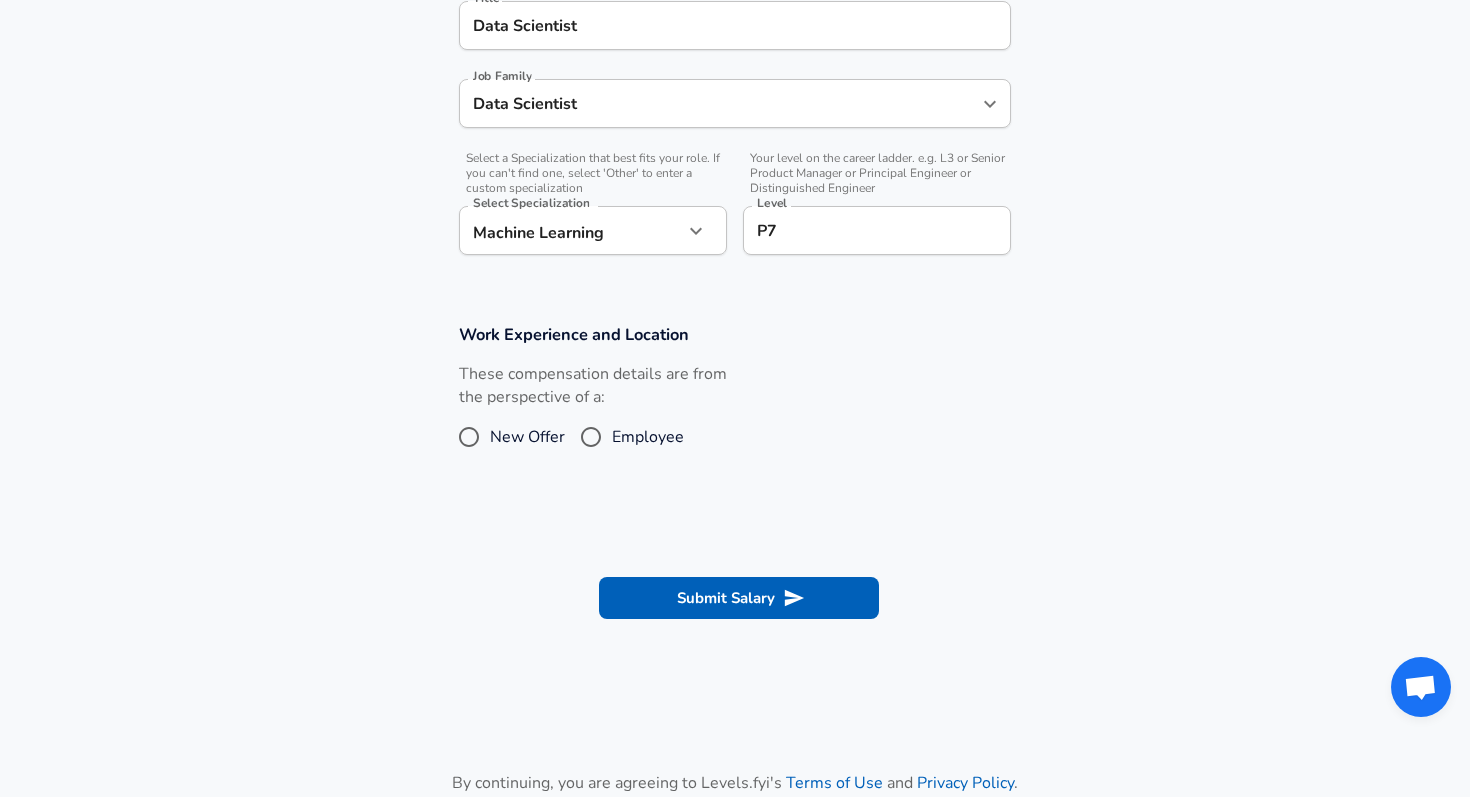 click on "Employee" at bounding box center [591, 437] 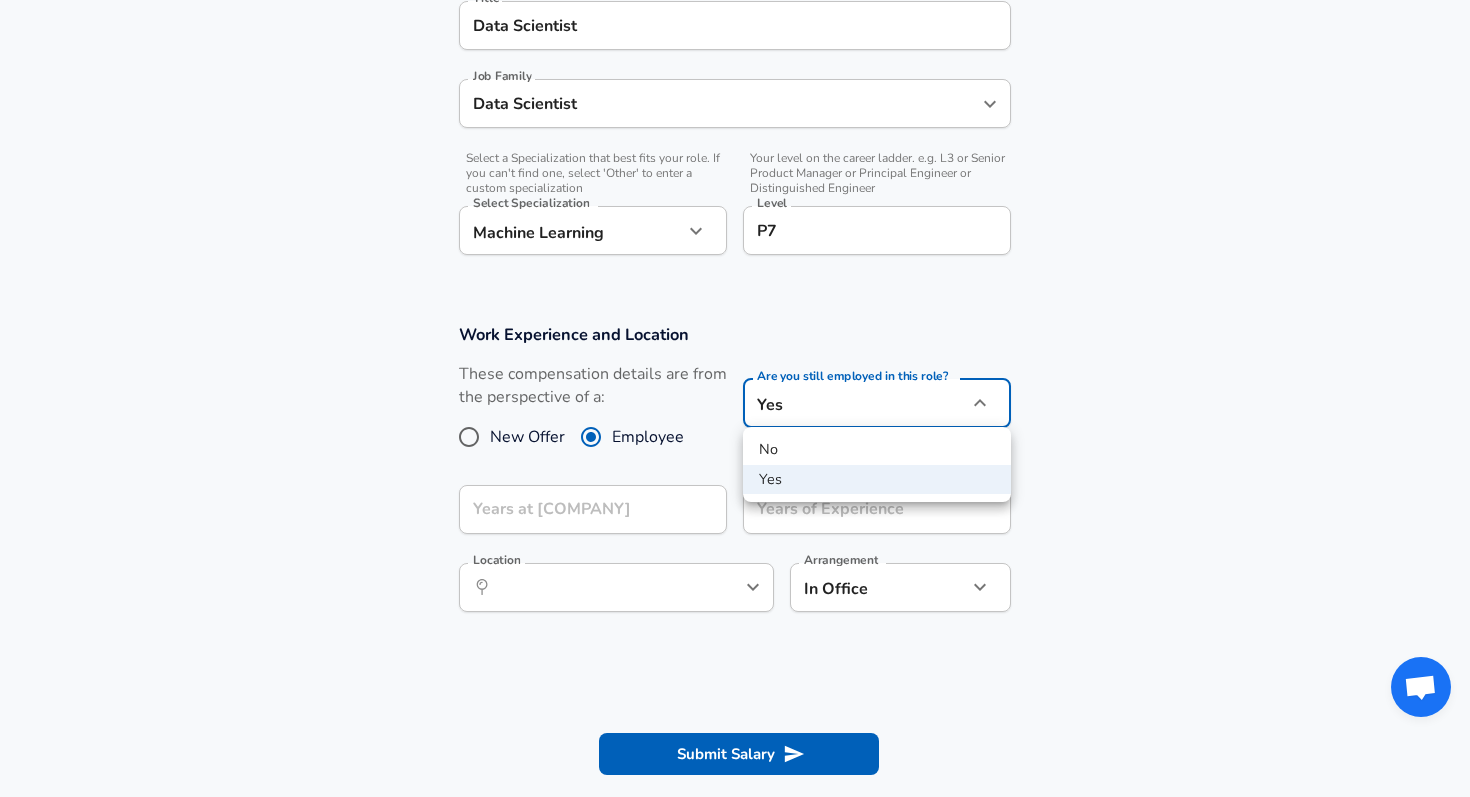 click on "Company [COMPANY] Company Title [TITLE] Title Job Family [JOB FAMILY] Job Family Select Specialization [SPECIALIZATION] [SPECIALIZATION] Select Specialization Level [LEVEL] Level Work Experience and Location New Offer Employee Yes yes Location" at bounding box center (735, -156) 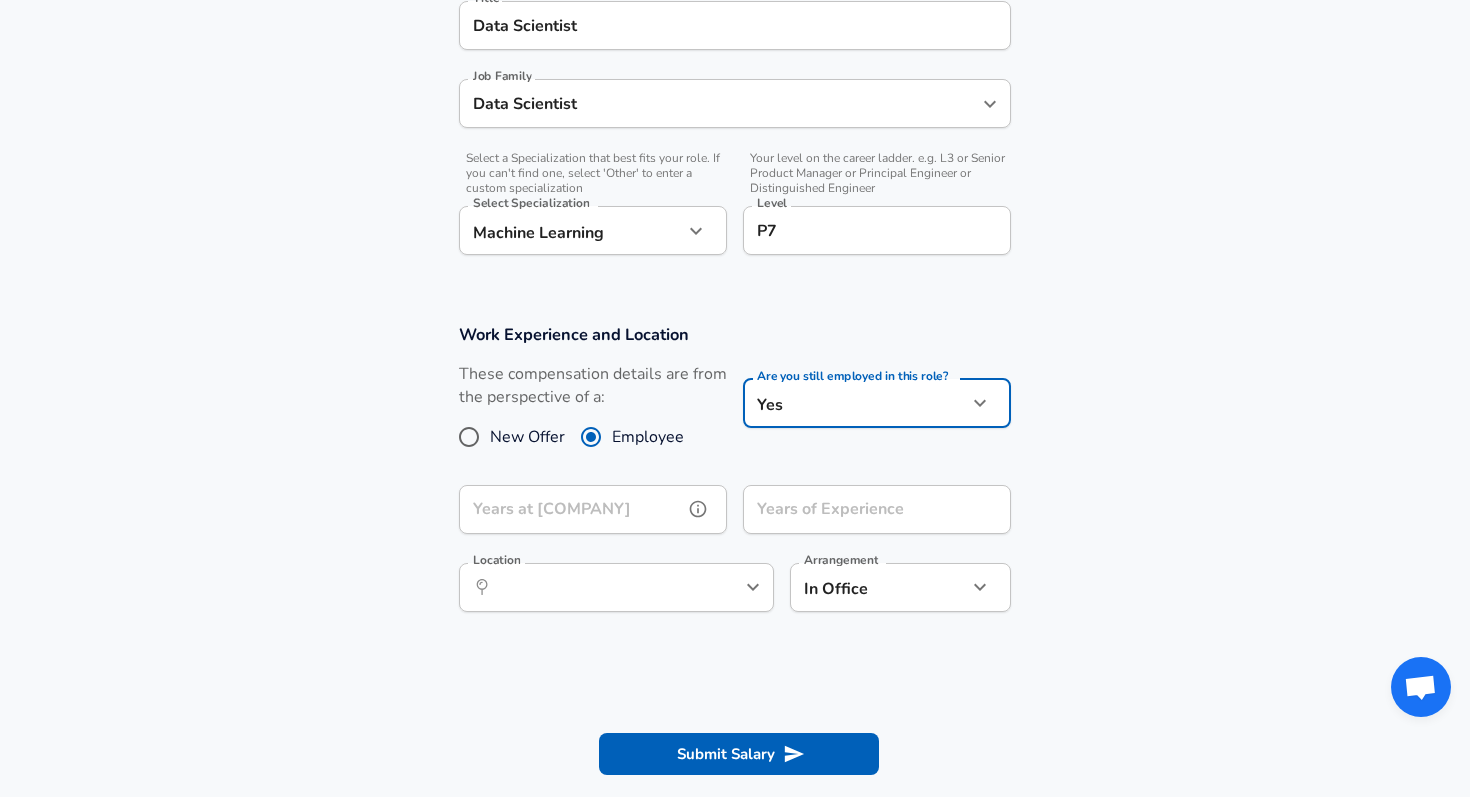 click on "Years at [COMPANY]" at bounding box center (571, 509) 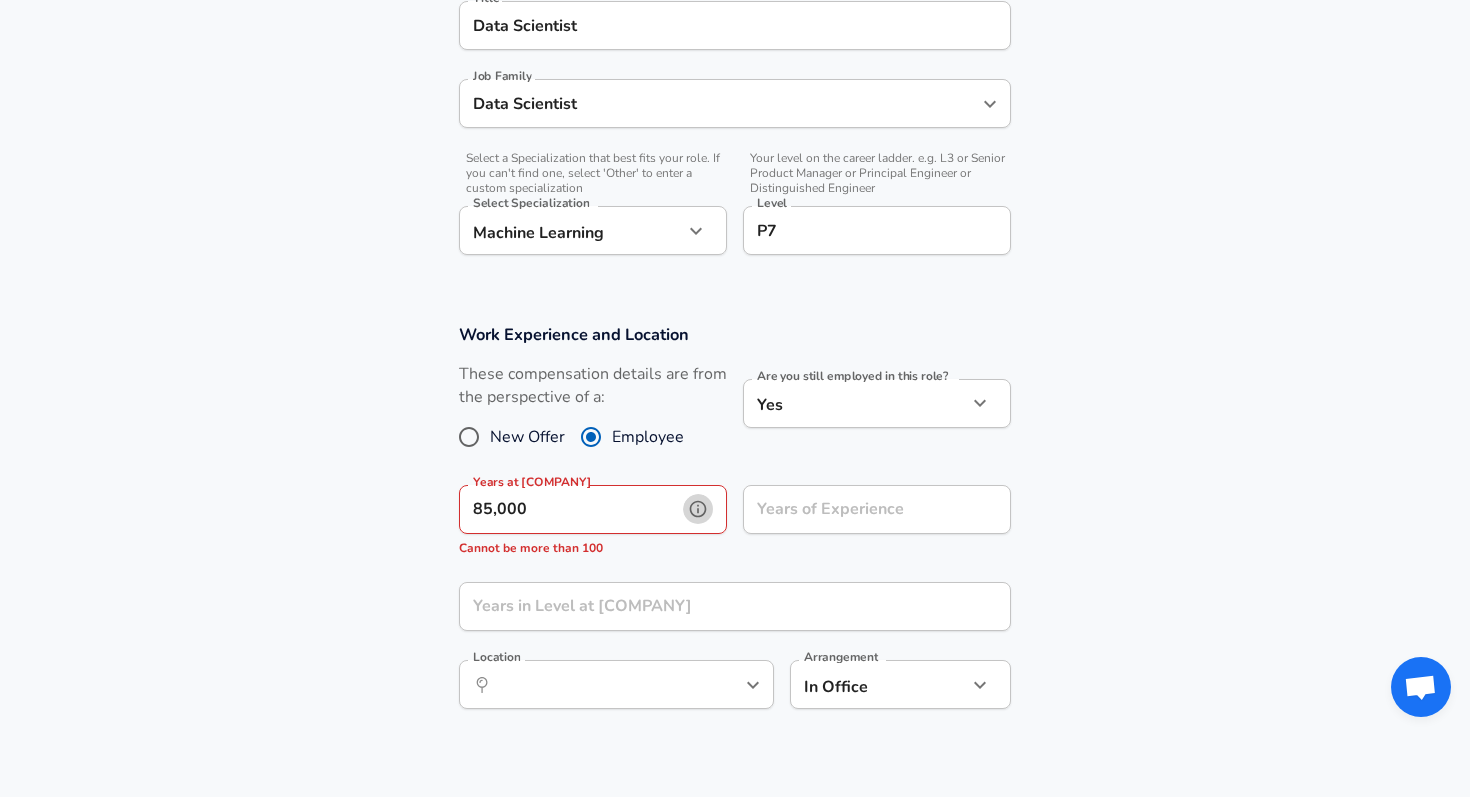 click 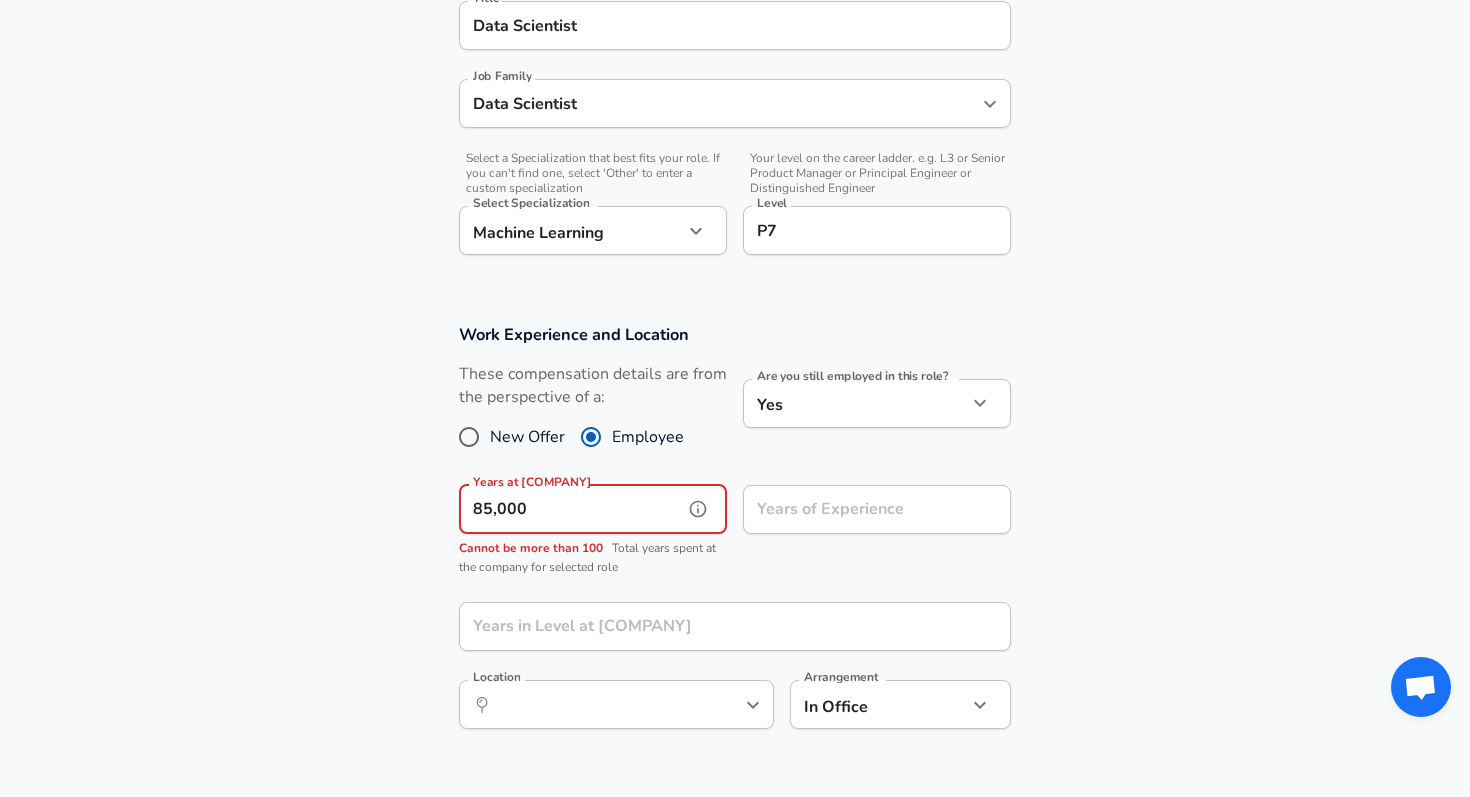 click on "85,000" at bounding box center (571, 509) 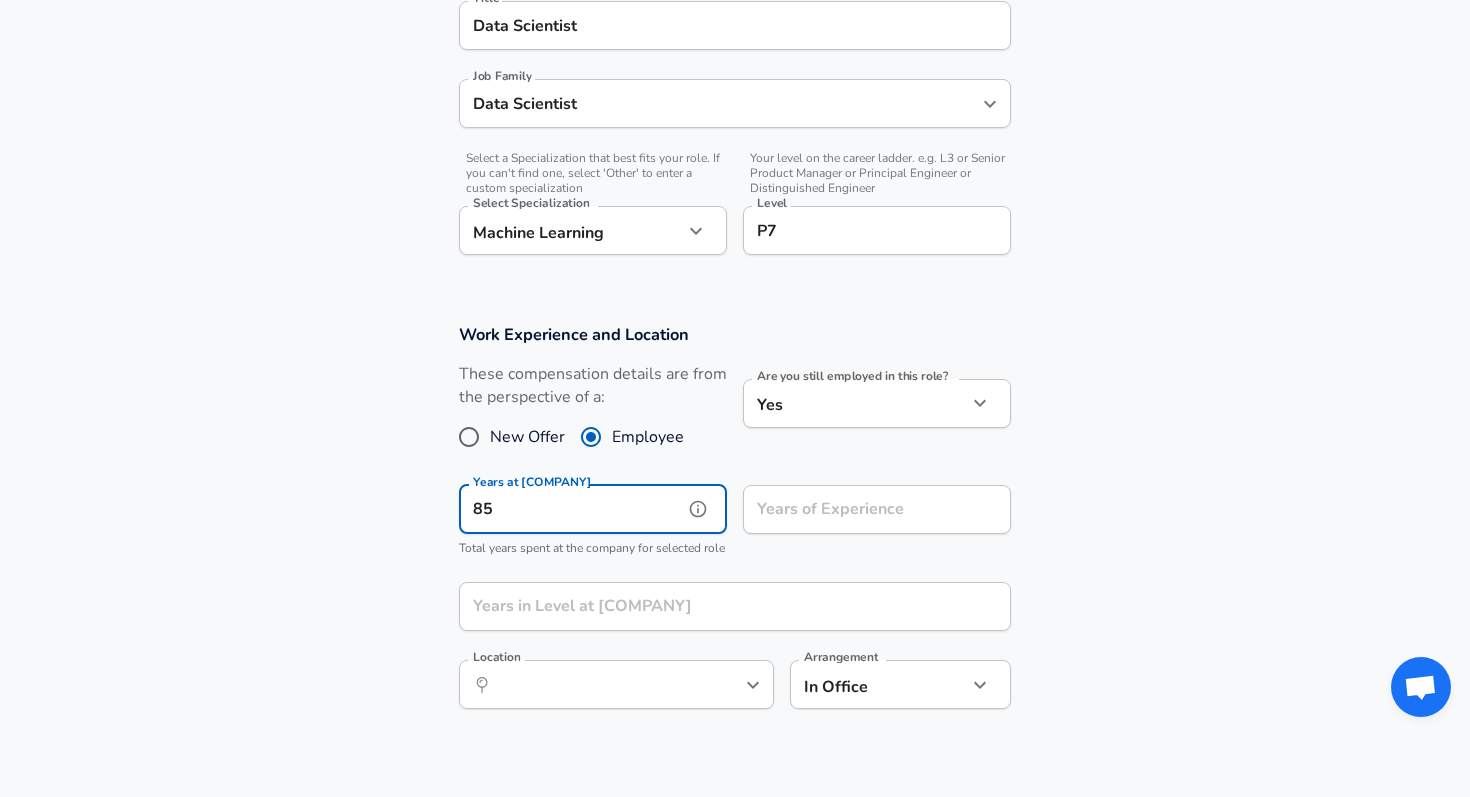 type on "8" 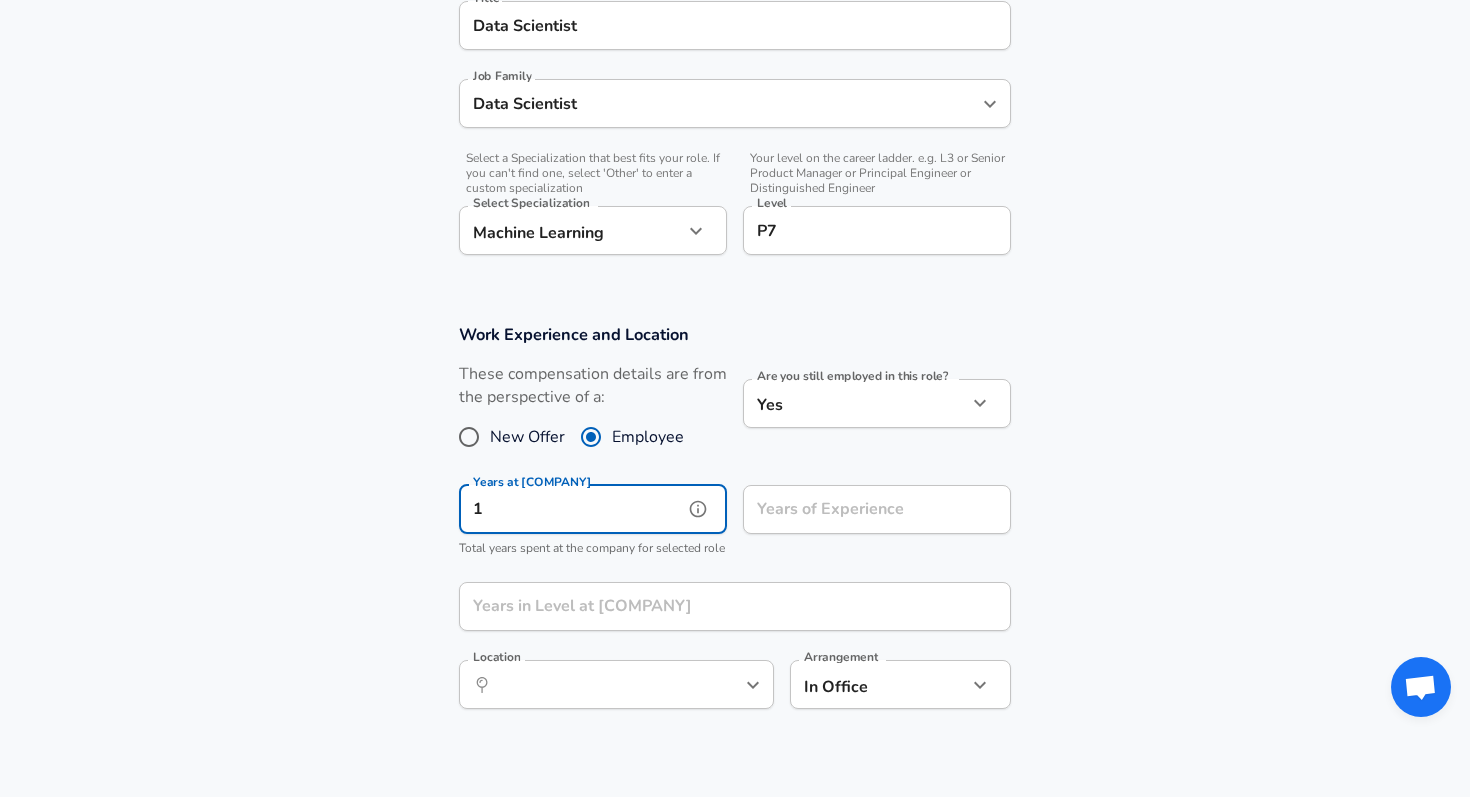 type on "1" 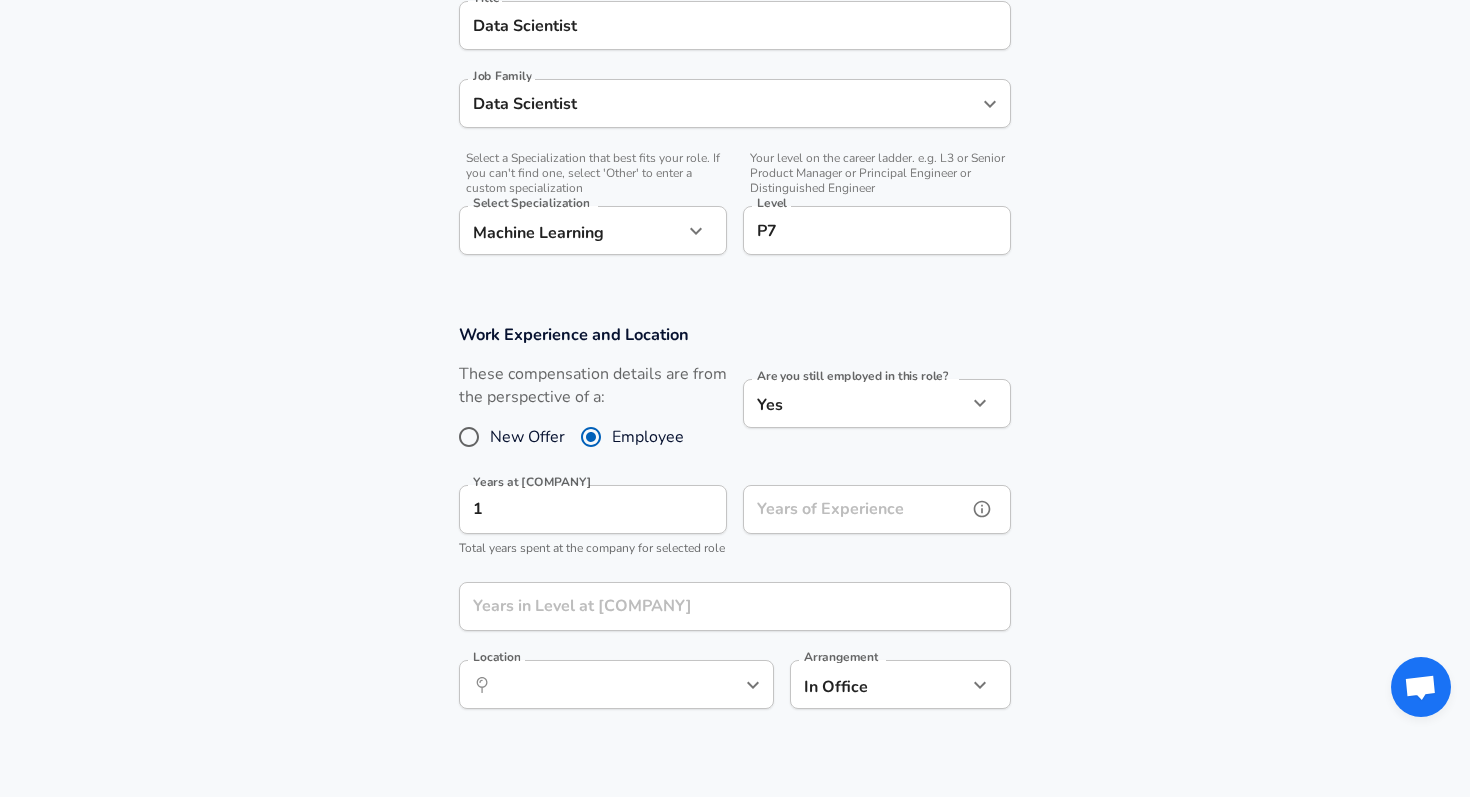click on "Years of Experience" at bounding box center [855, 509] 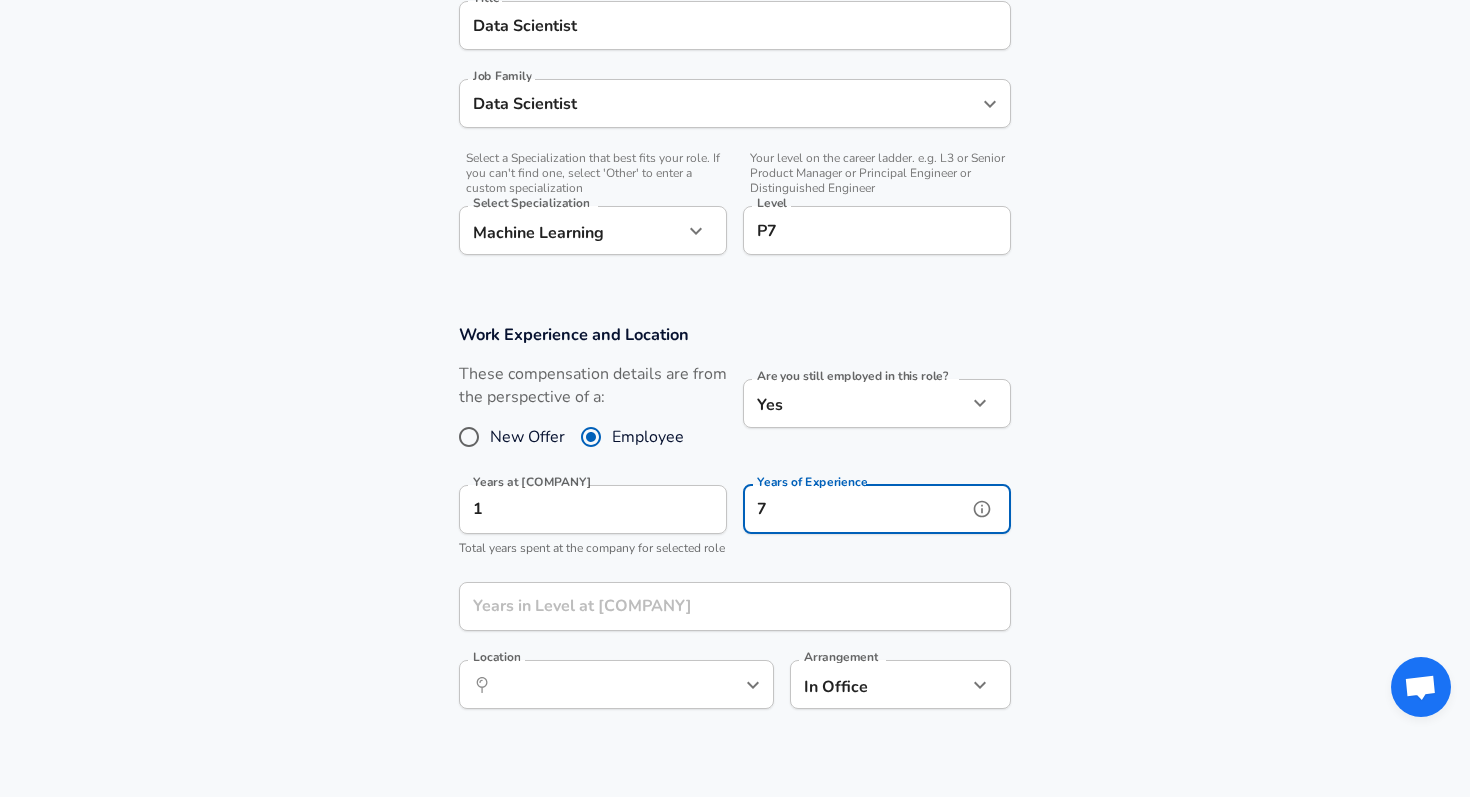 type on "7" 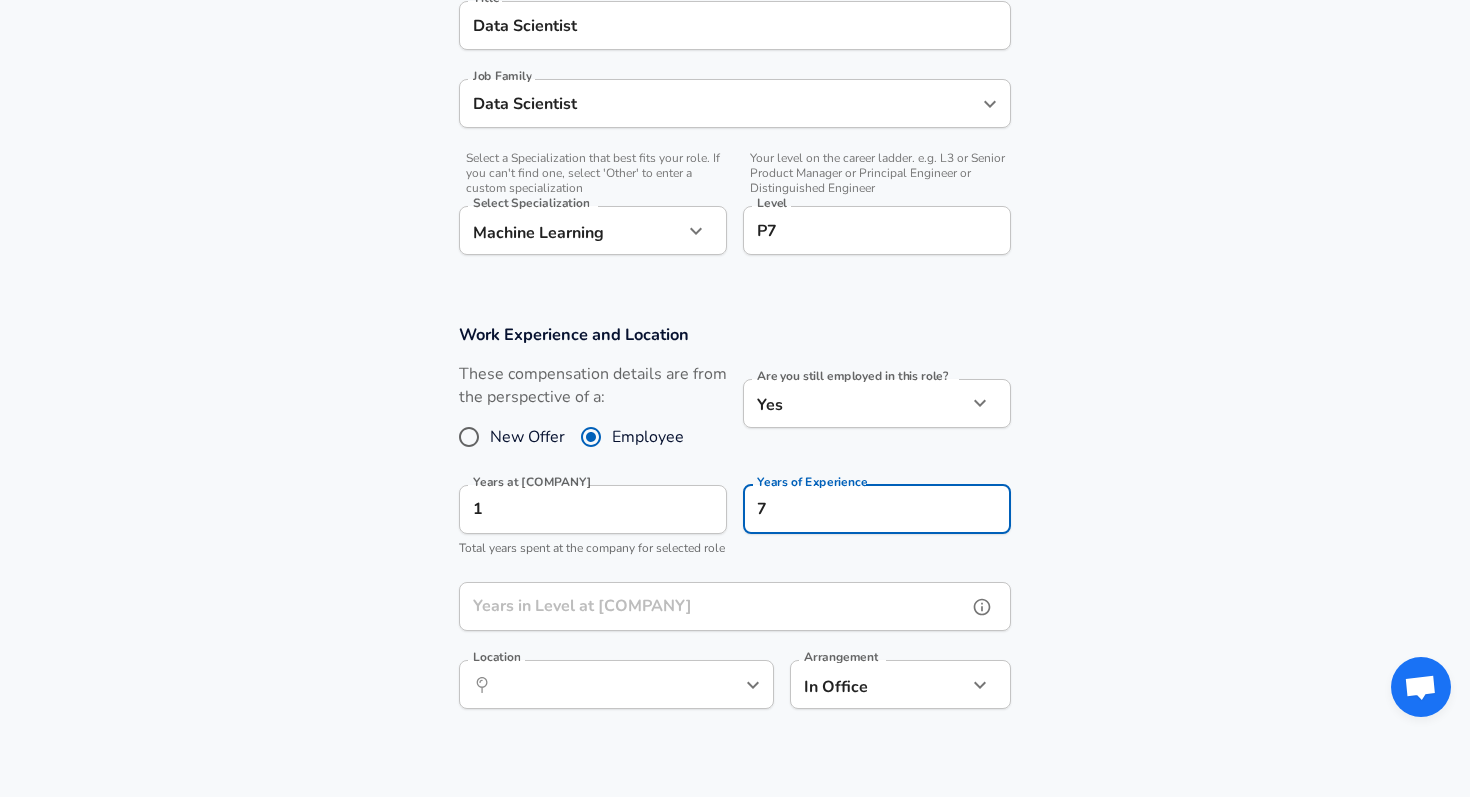 click on "Years in Level at [COMPANY]" at bounding box center (713, 606) 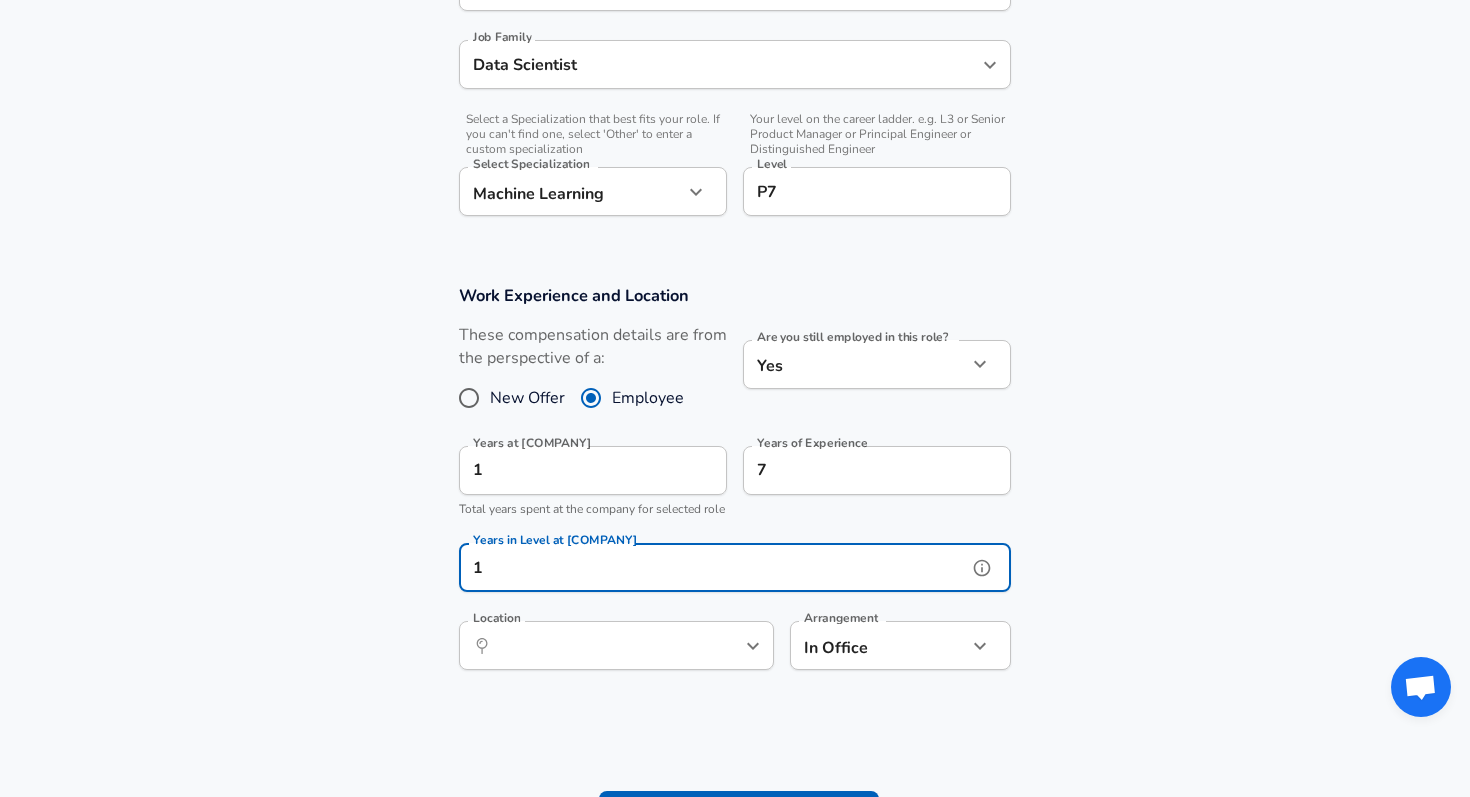 scroll, scrollTop: 596, scrollLeft: 0, axis: vertical 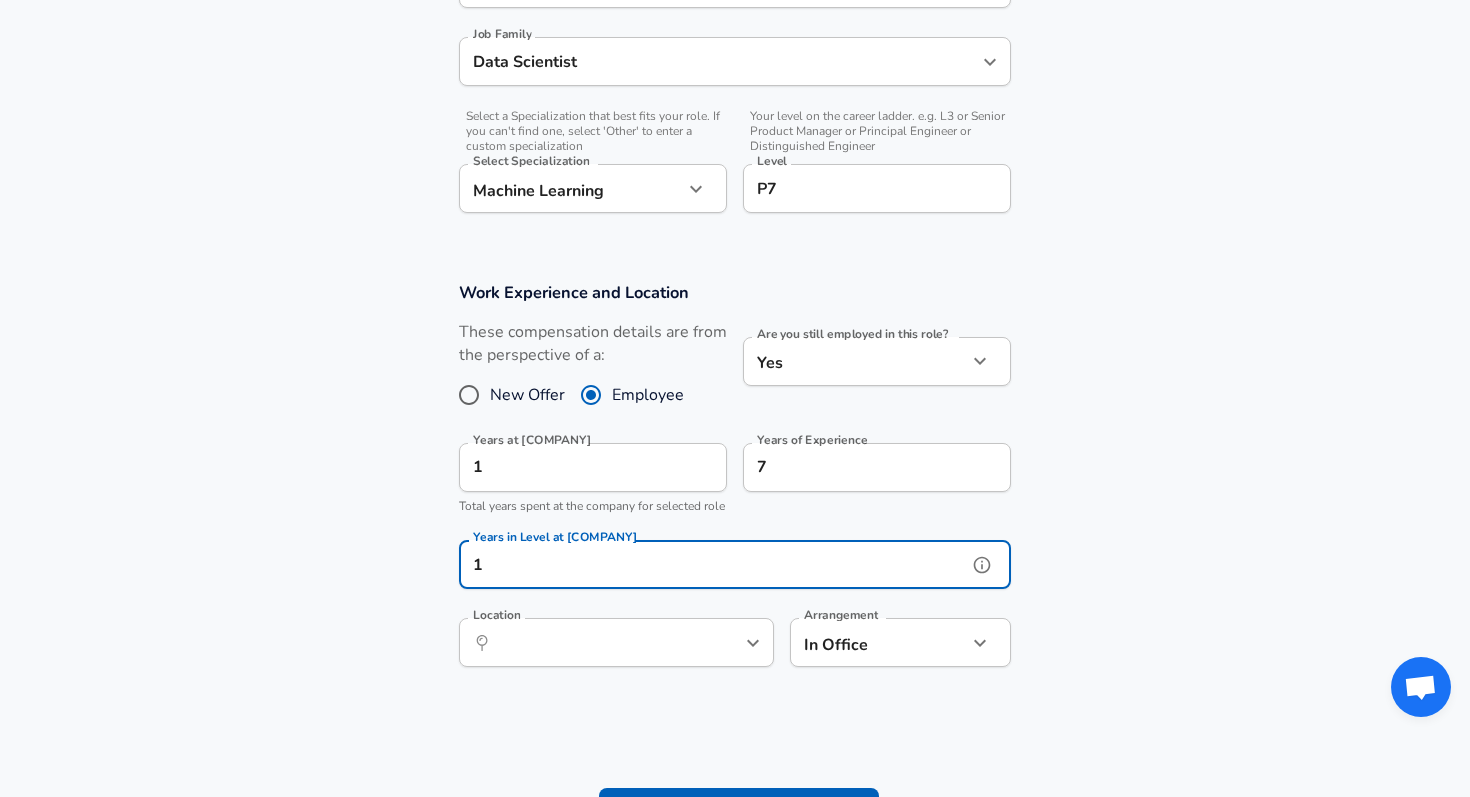 click on "​ Location" at bounding box center [616, 642] 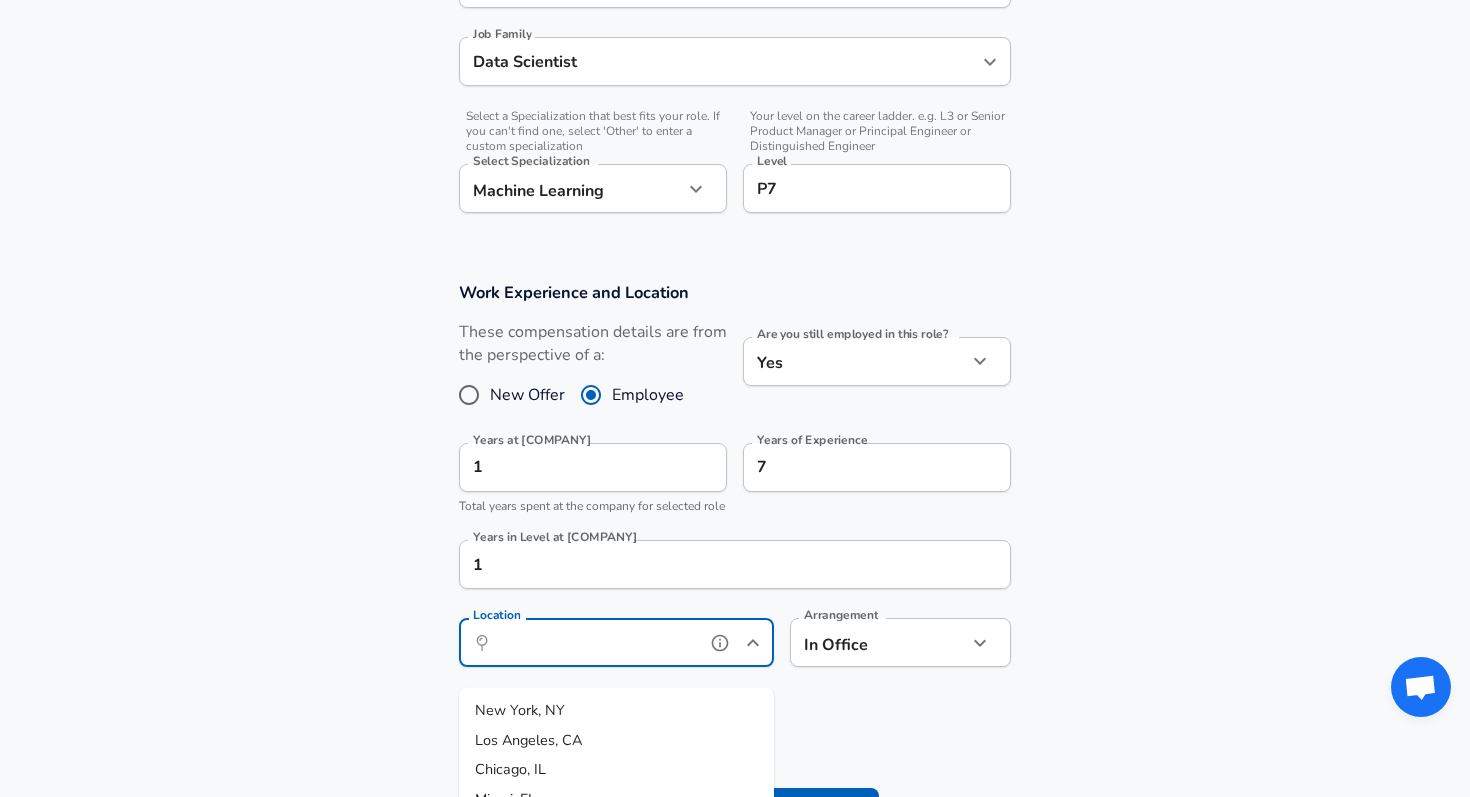 scroll, scrollTop: 22, scrollLeft: 0, axis: vertical 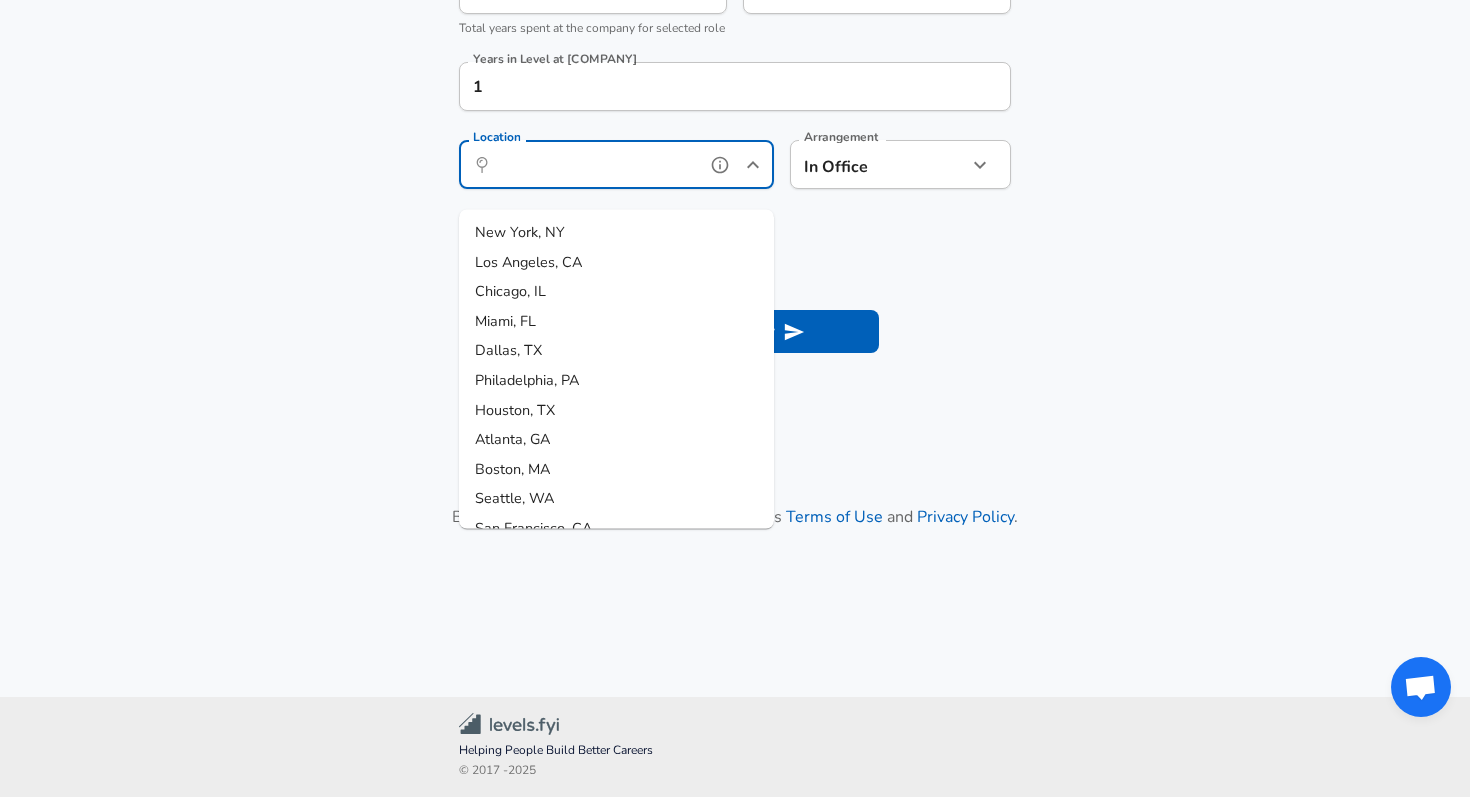 click on "New York, NY" at bounding box center (616, 233) 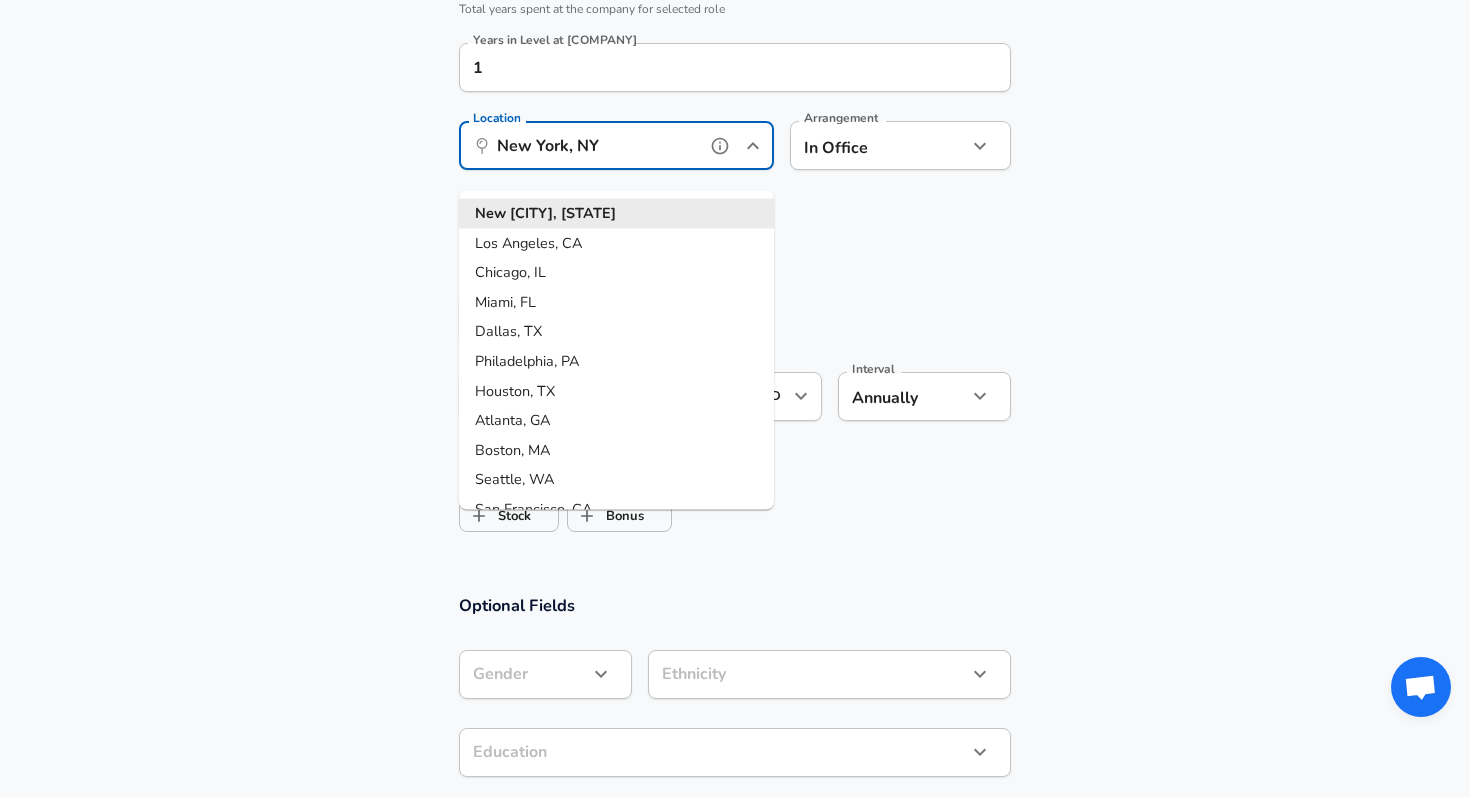 click on "New York, NY" at bounding box center [594, 145] 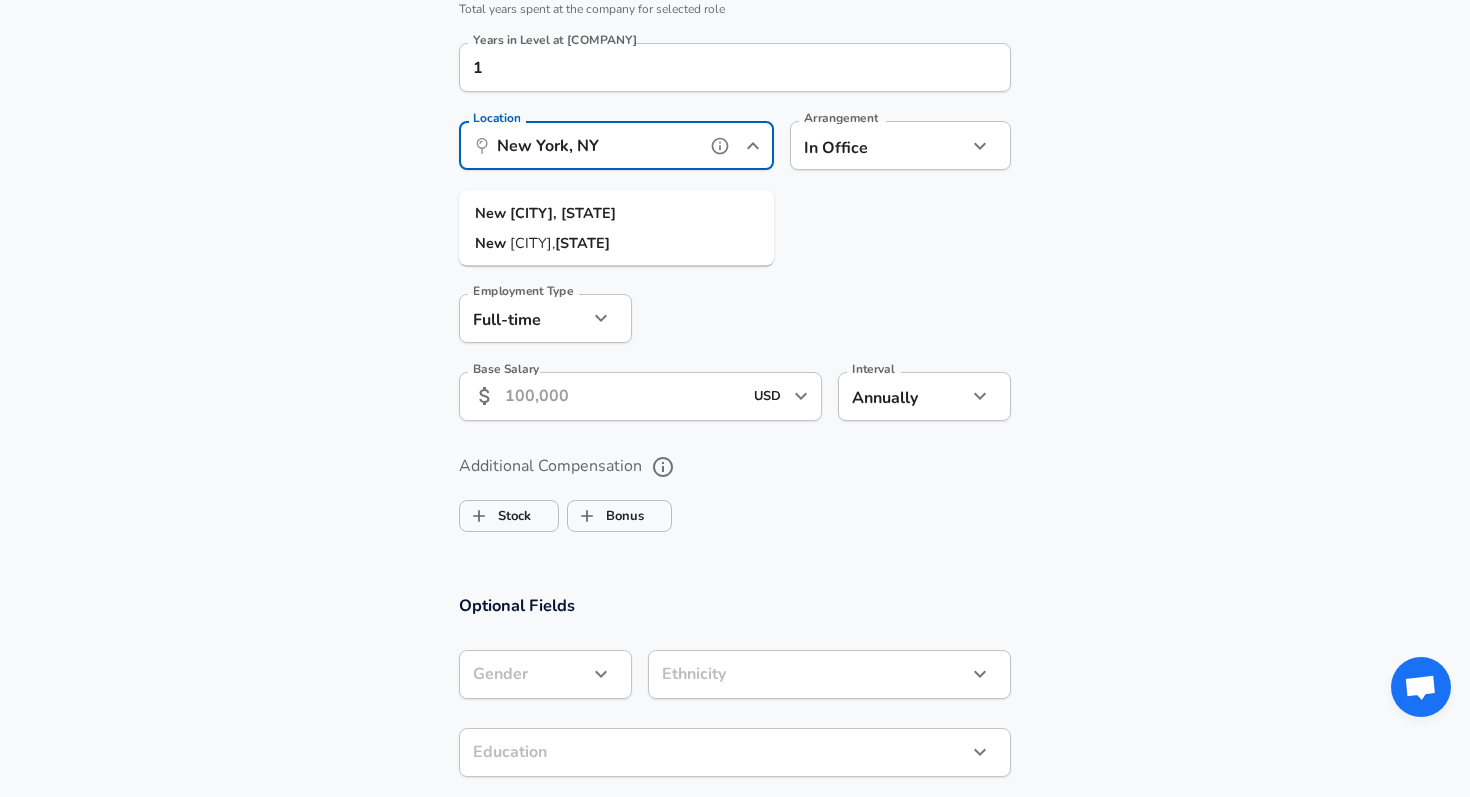 drag, startPoint x: 600, startPoint y: 162, endPoint x: 431, endPoint y: 162, distance: 169 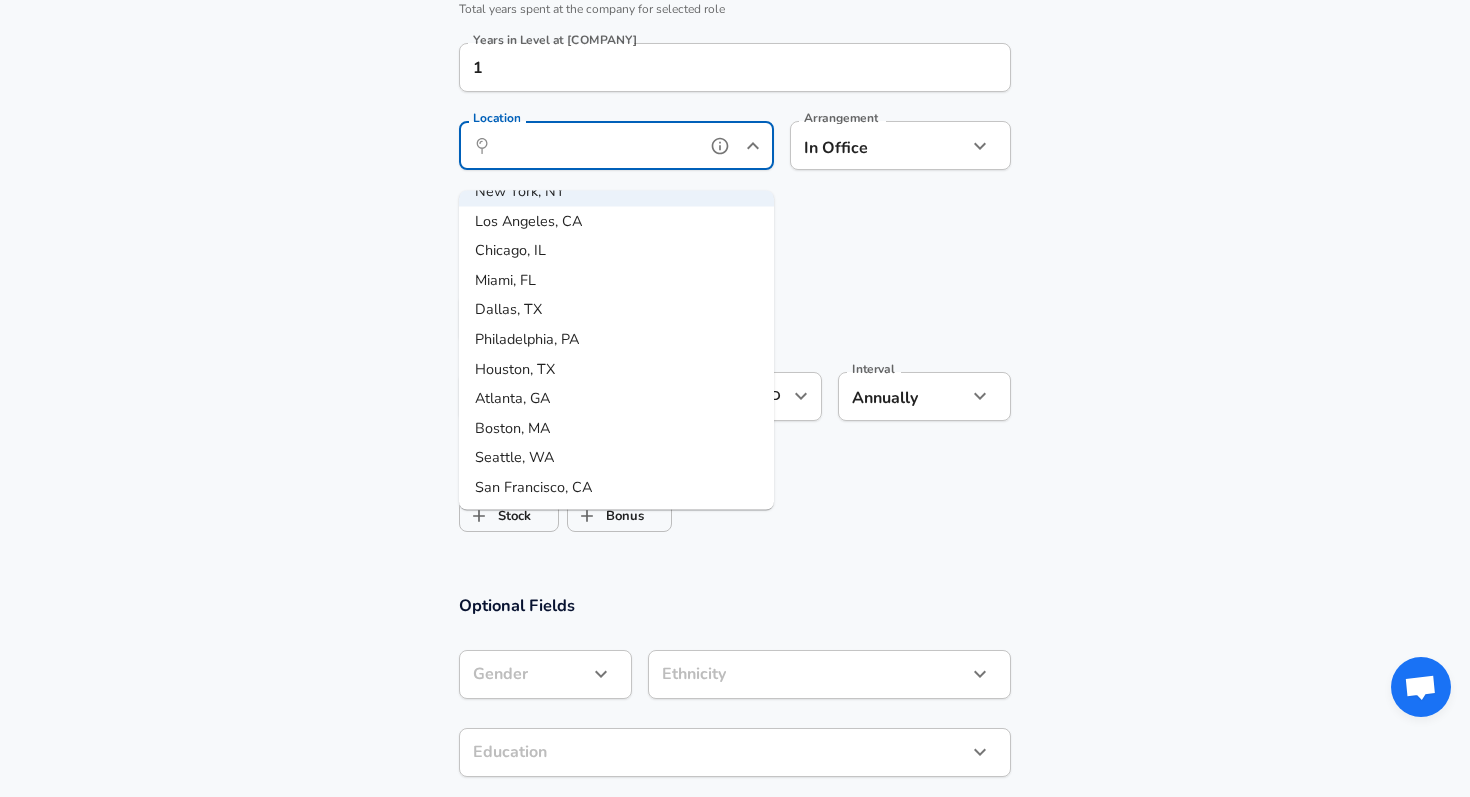 scroll, scrollTop: 0, scrollLeft: 0, axis: both 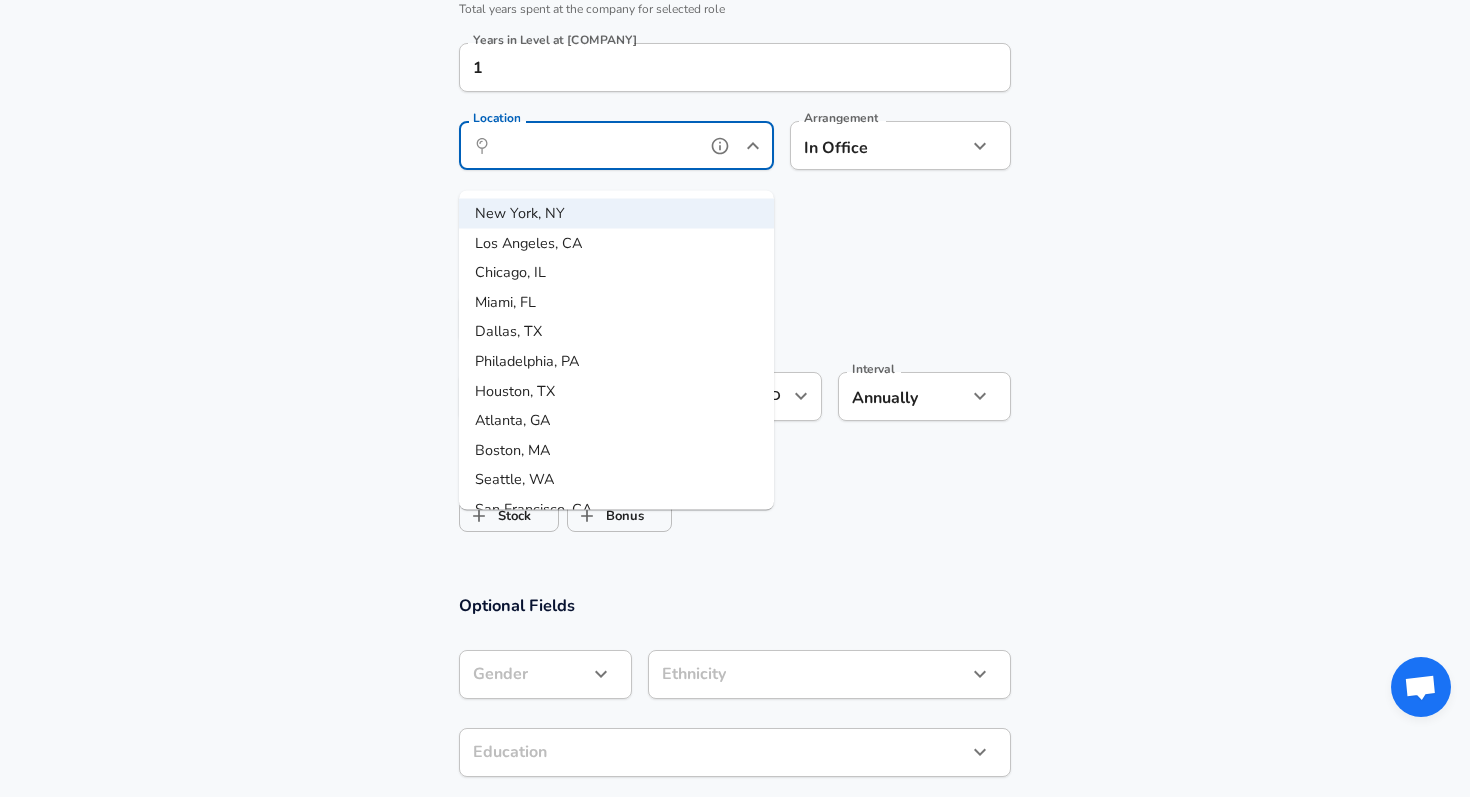 click on "Los Angeles, CA" at bounding box center [528, 242] 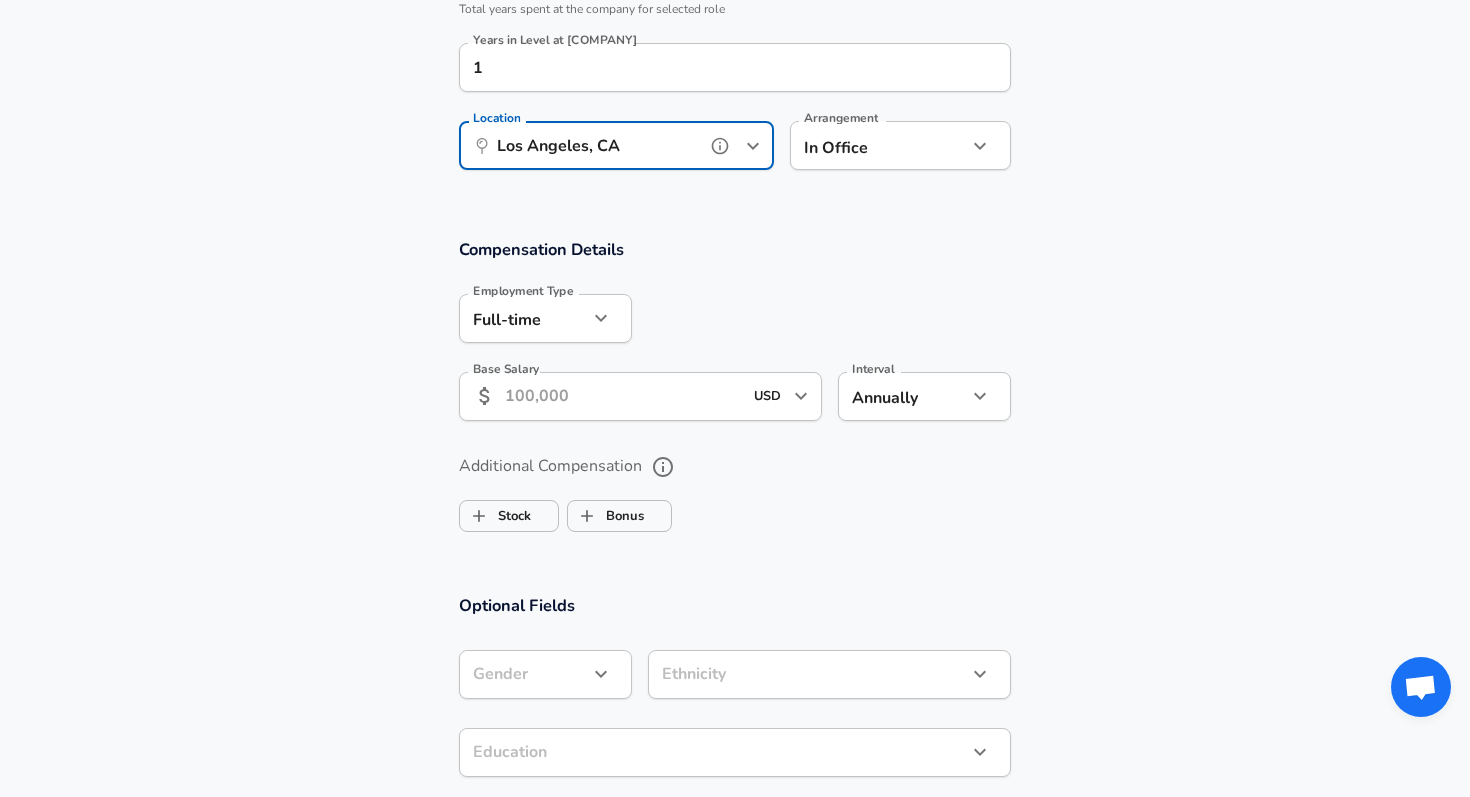 type on "Los Angeles, CA" 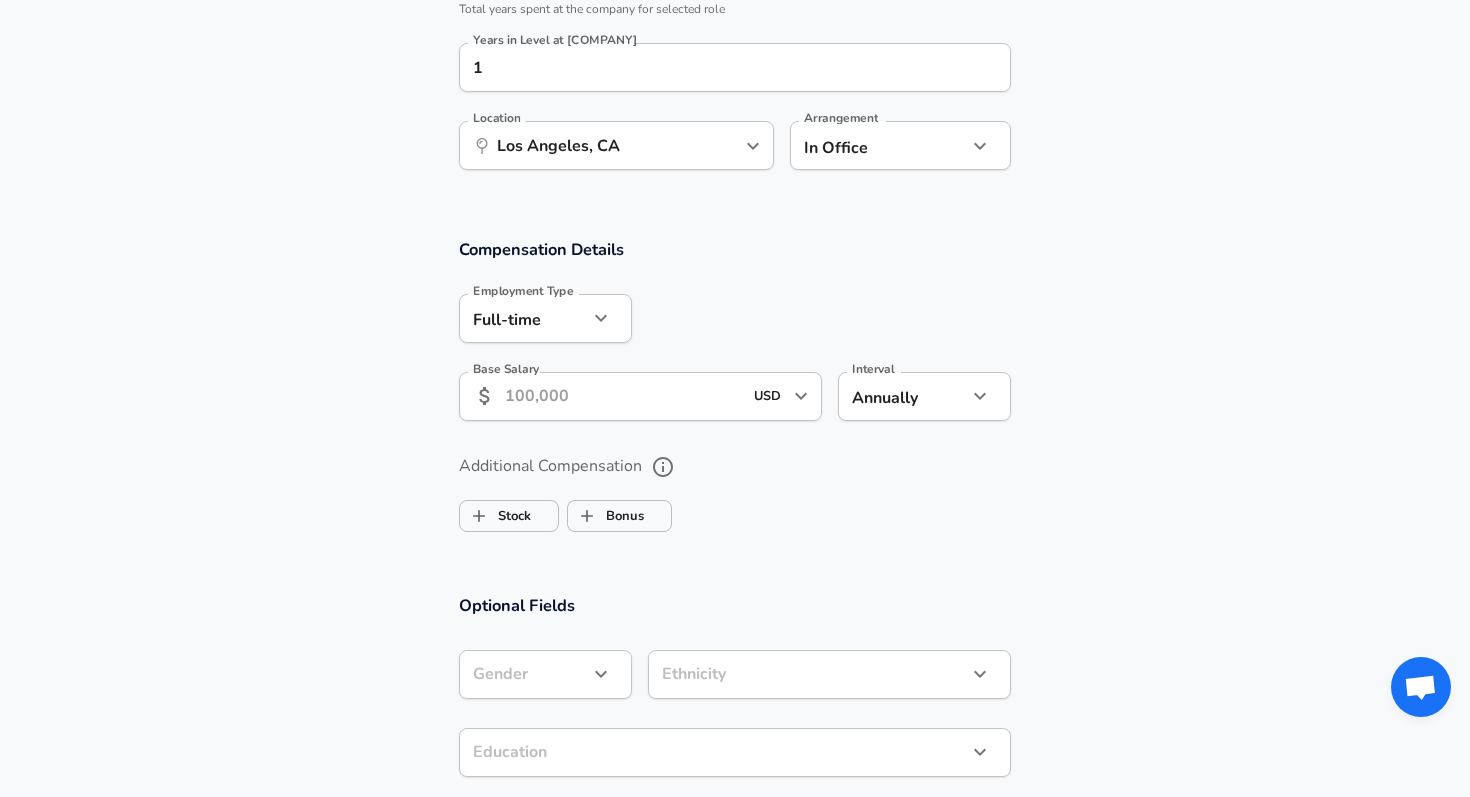 click on "Compensation Details Employment Type Full-time full_time Employment Type Base Salary ​ USD ​ Base Salary Interval Annually yearly Interval Additional Compensation   Stock Bonus" at bounding box center [735, 393] 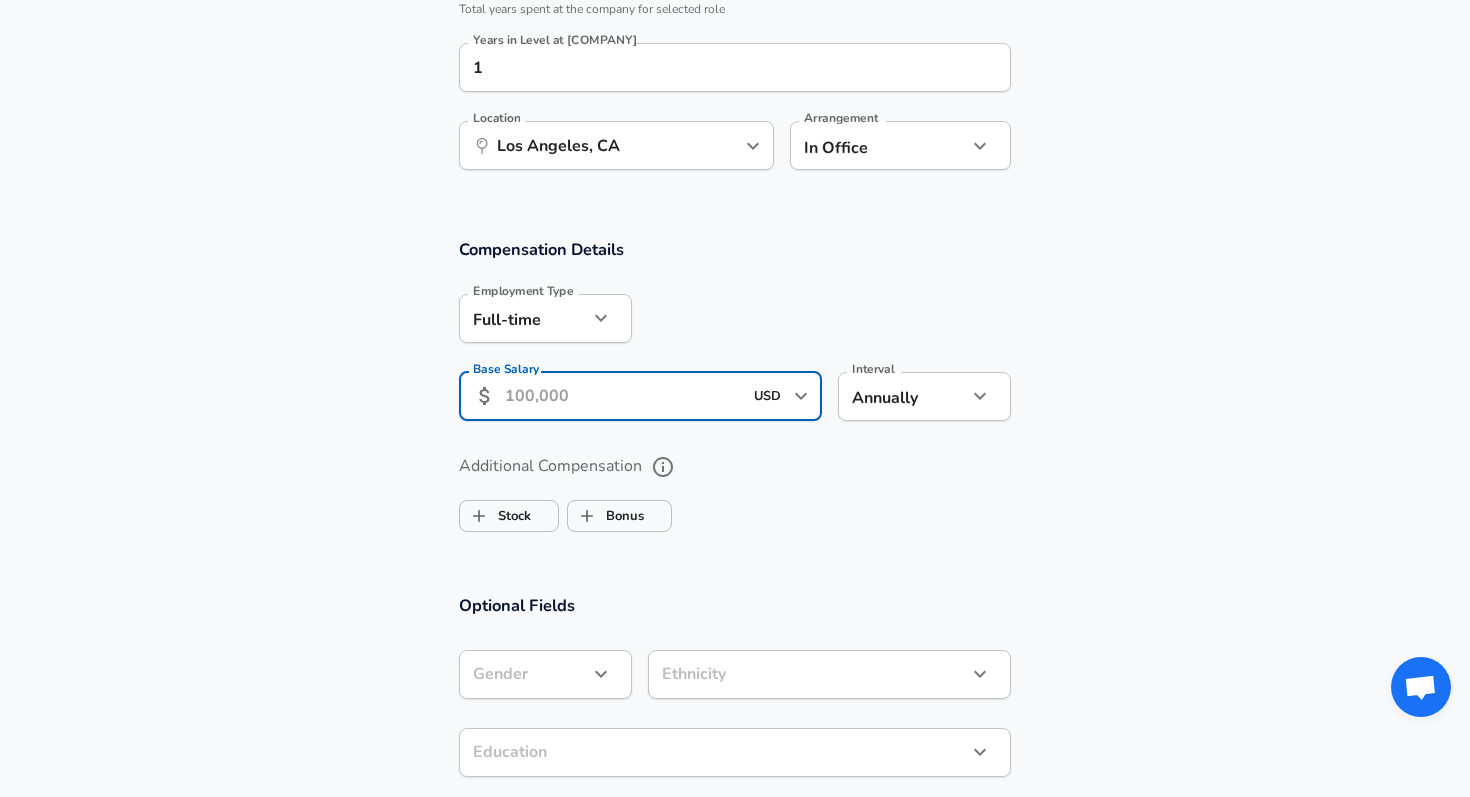 click on "Base Salary" at bounding box center (623, 396) 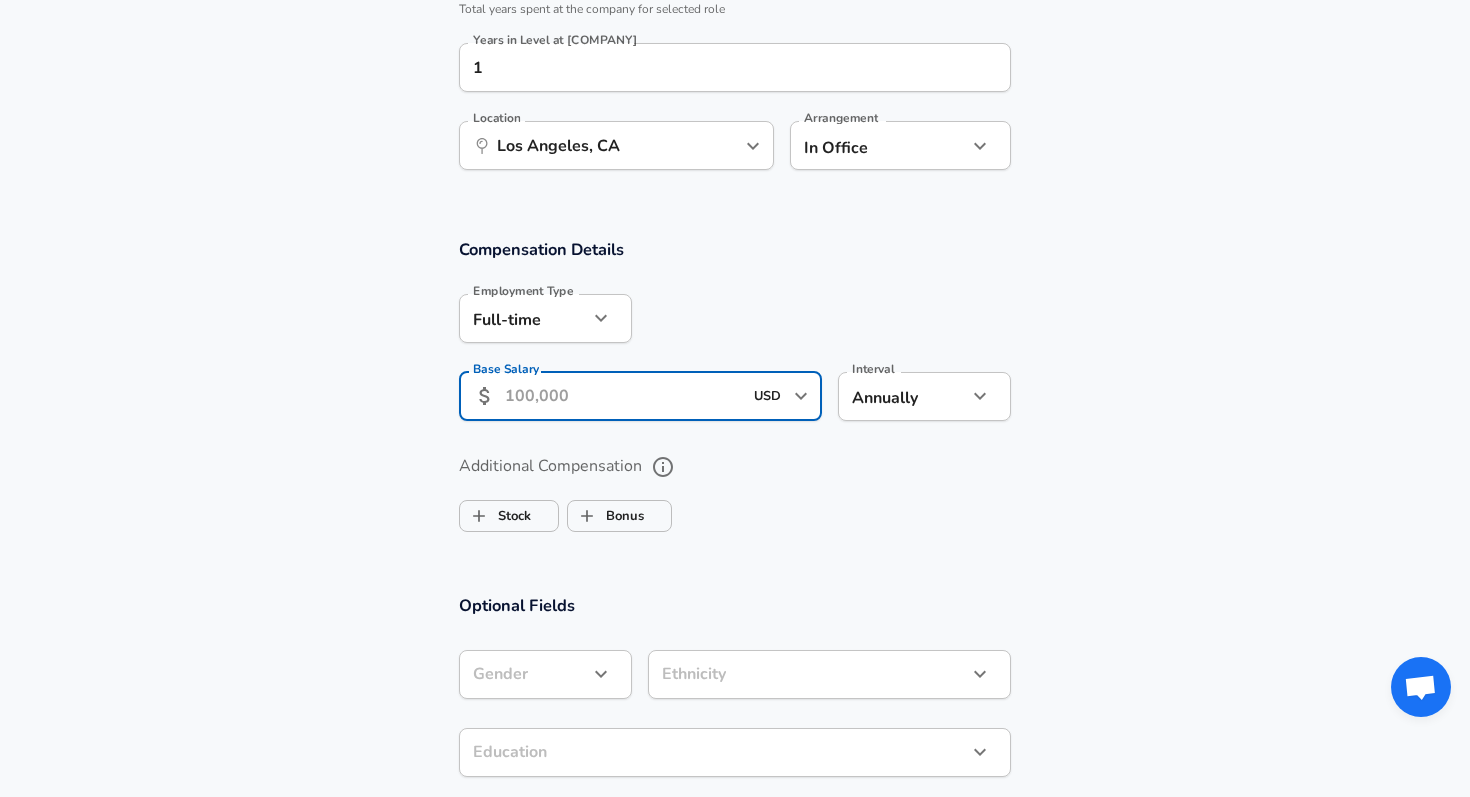 click 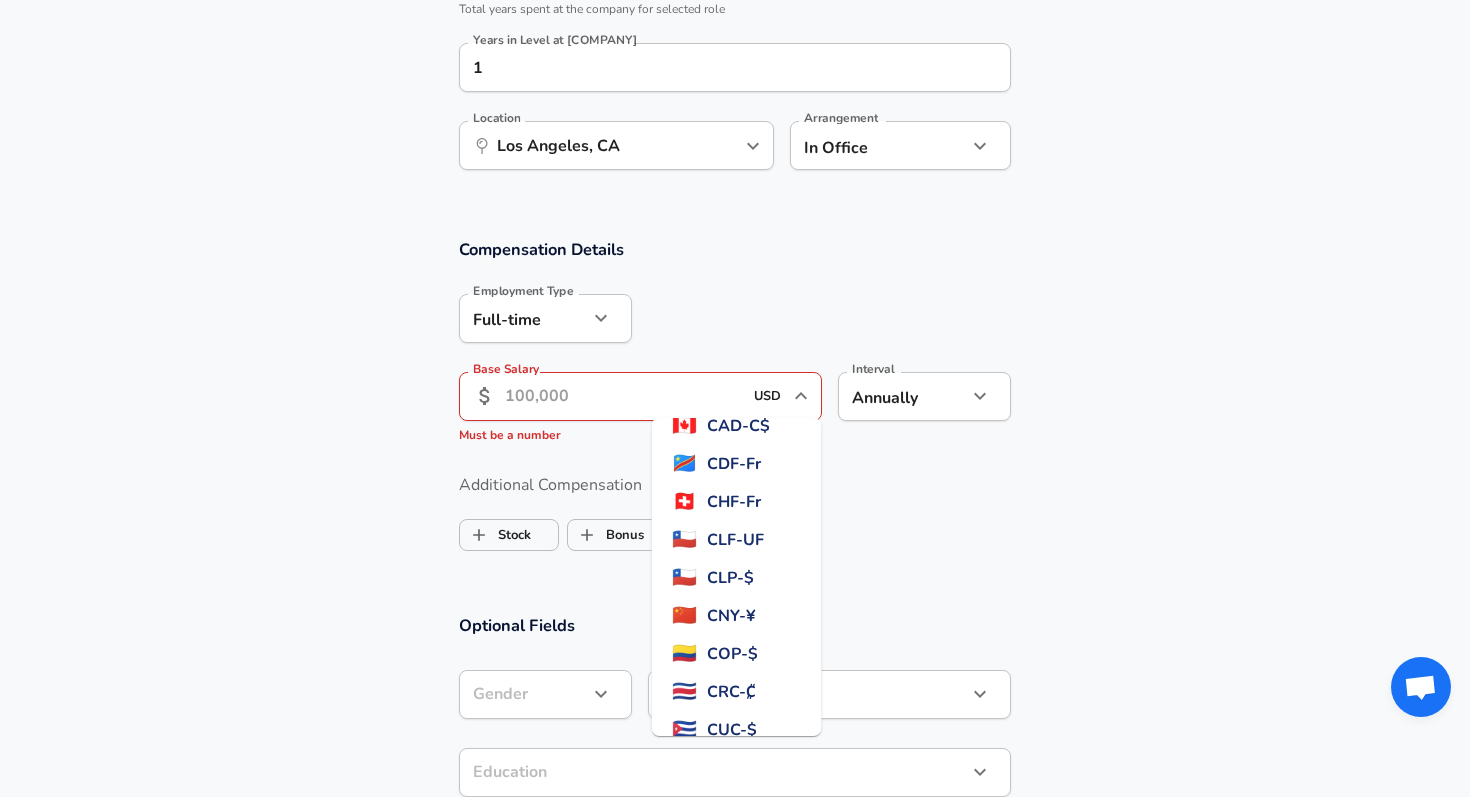 scroll, scrollTop: 1196, scrollLeft: 0, axis: vertical 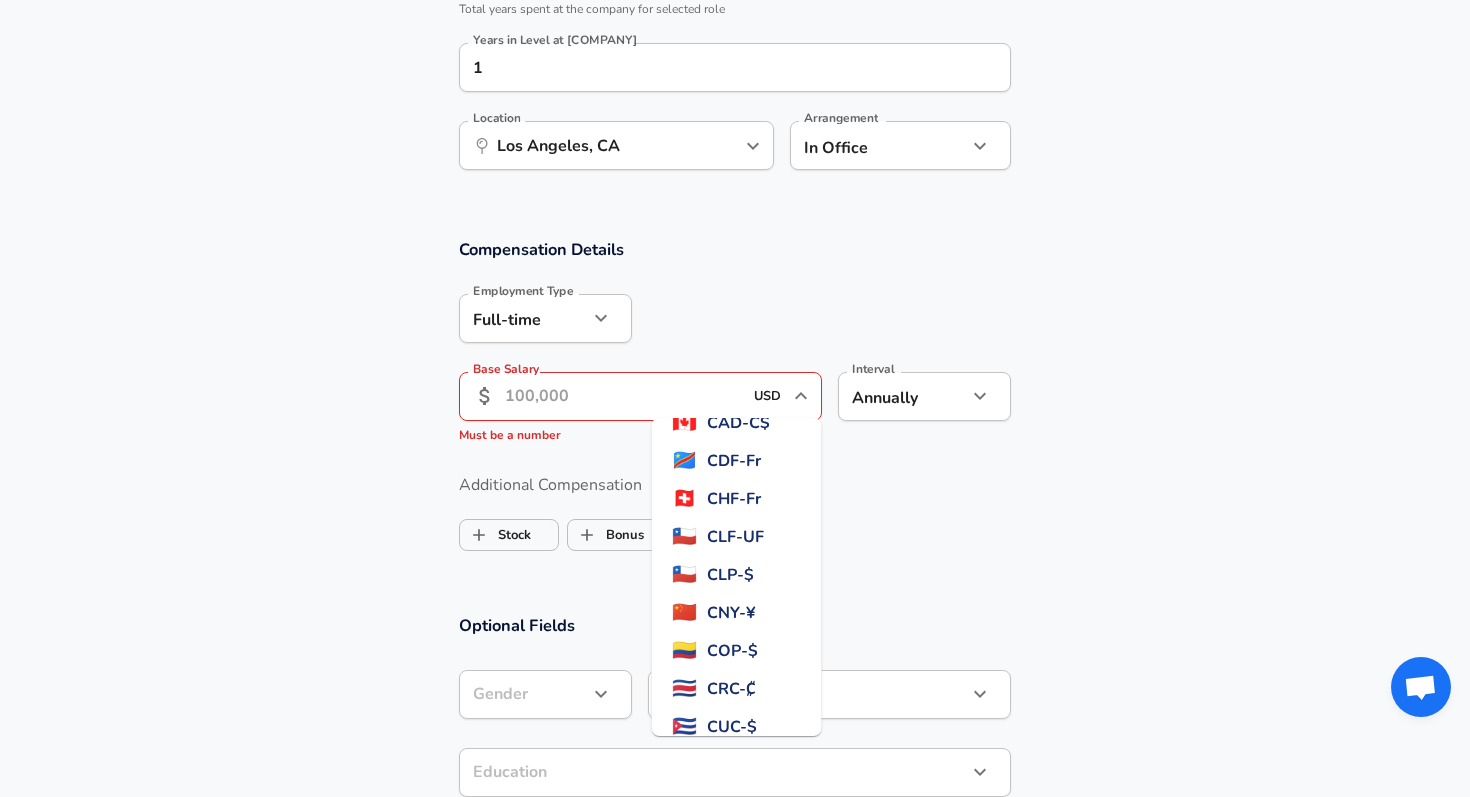 click on "[CURRENCY] - [SYMBOL]" at bounding box center (730, 613) 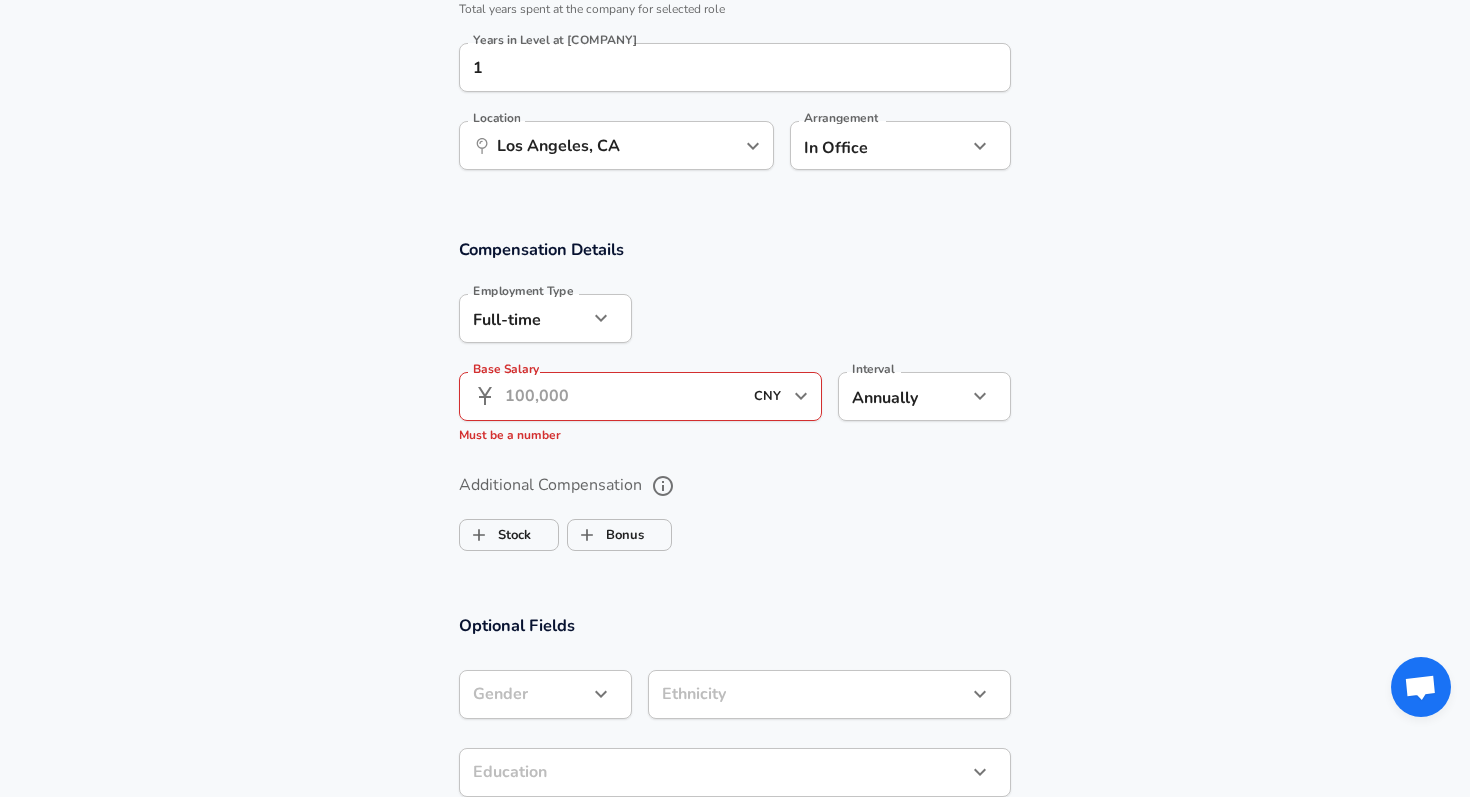 click on "Base Salary" at bounding box center (623, 396) 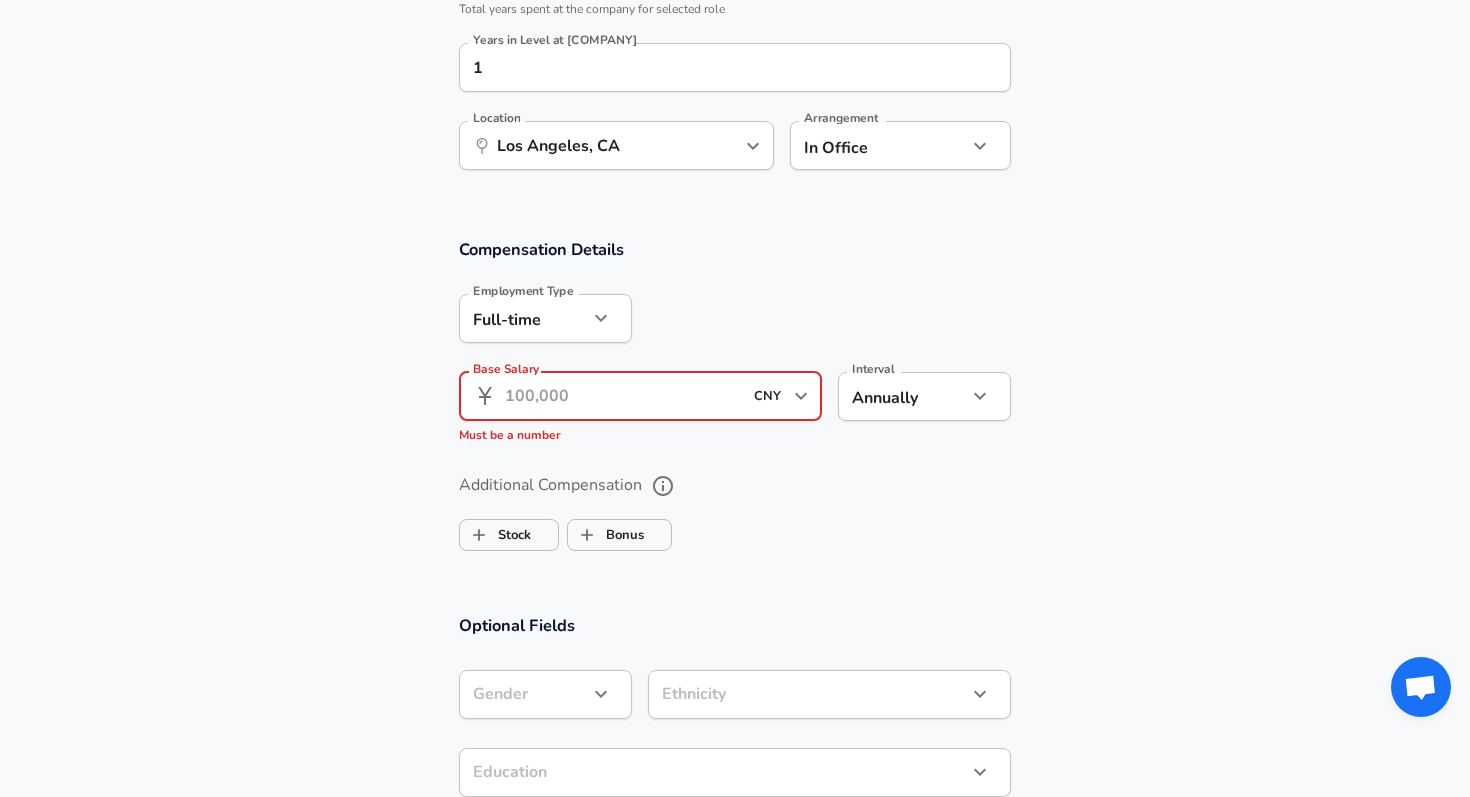 click on "Company [COMPANY] Company Title [TITLE] Title Job Family [JOB FAMILY] Job Family Select Specialization [SPECIALIZATION] [SPECIALIZATION] Select Specialization Level [LEVEL] Level Work Experience and Location New Offer Employee Yes yes 1 7 1" at bounding box center (735, -695) 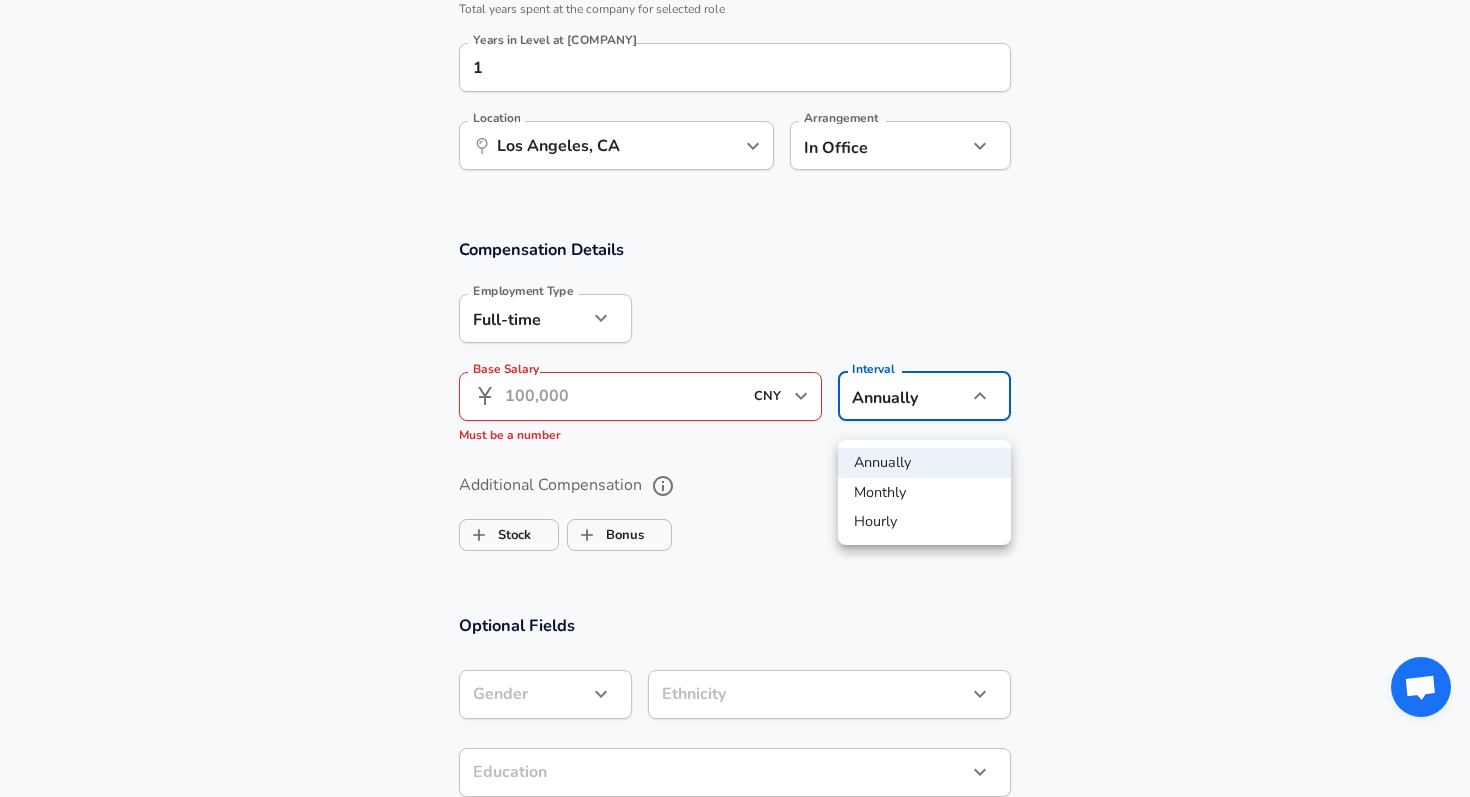 click at bounding box center (735, 398) 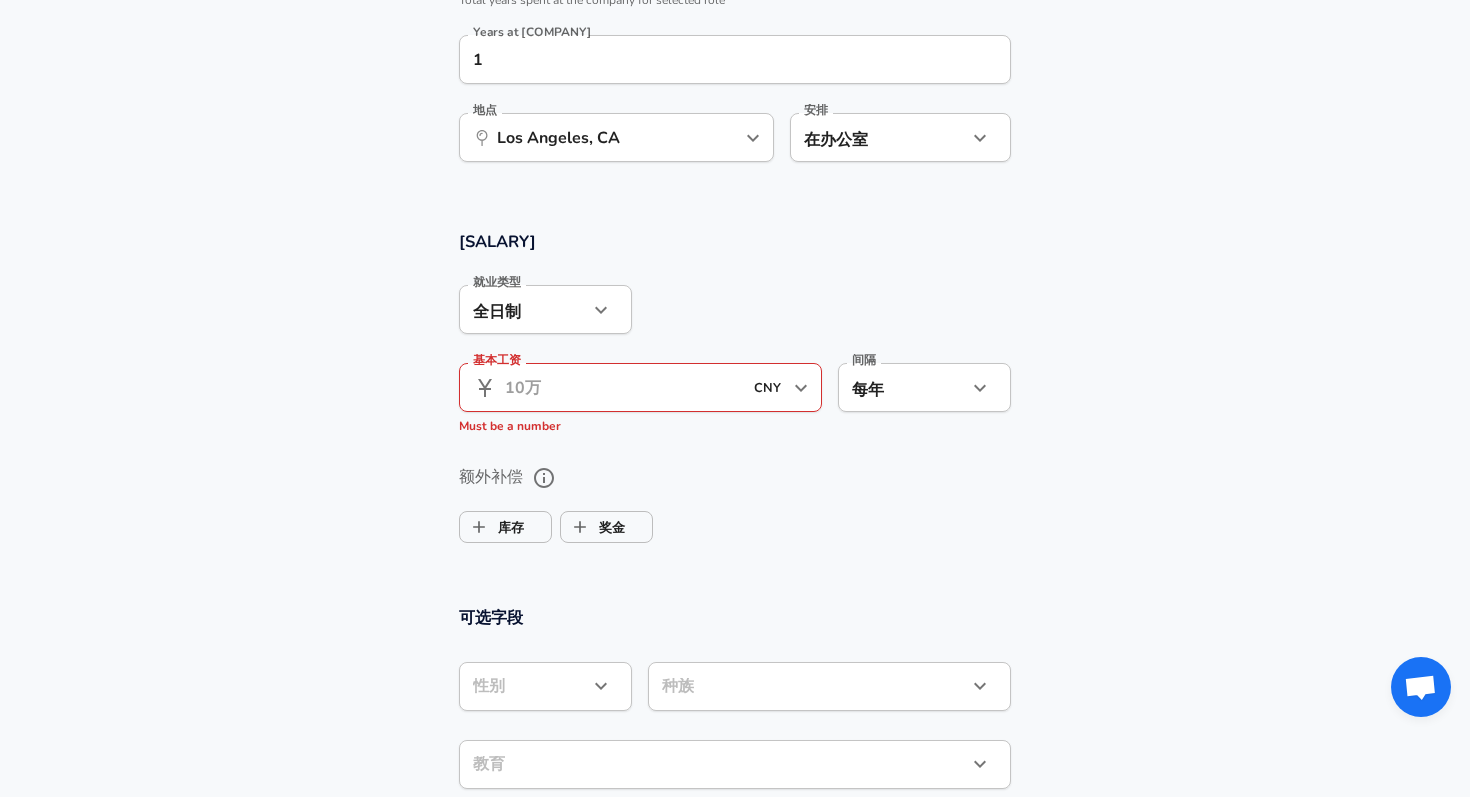 scroll, scrollTop: 1093, scrollLeft: 0, axis: vertical 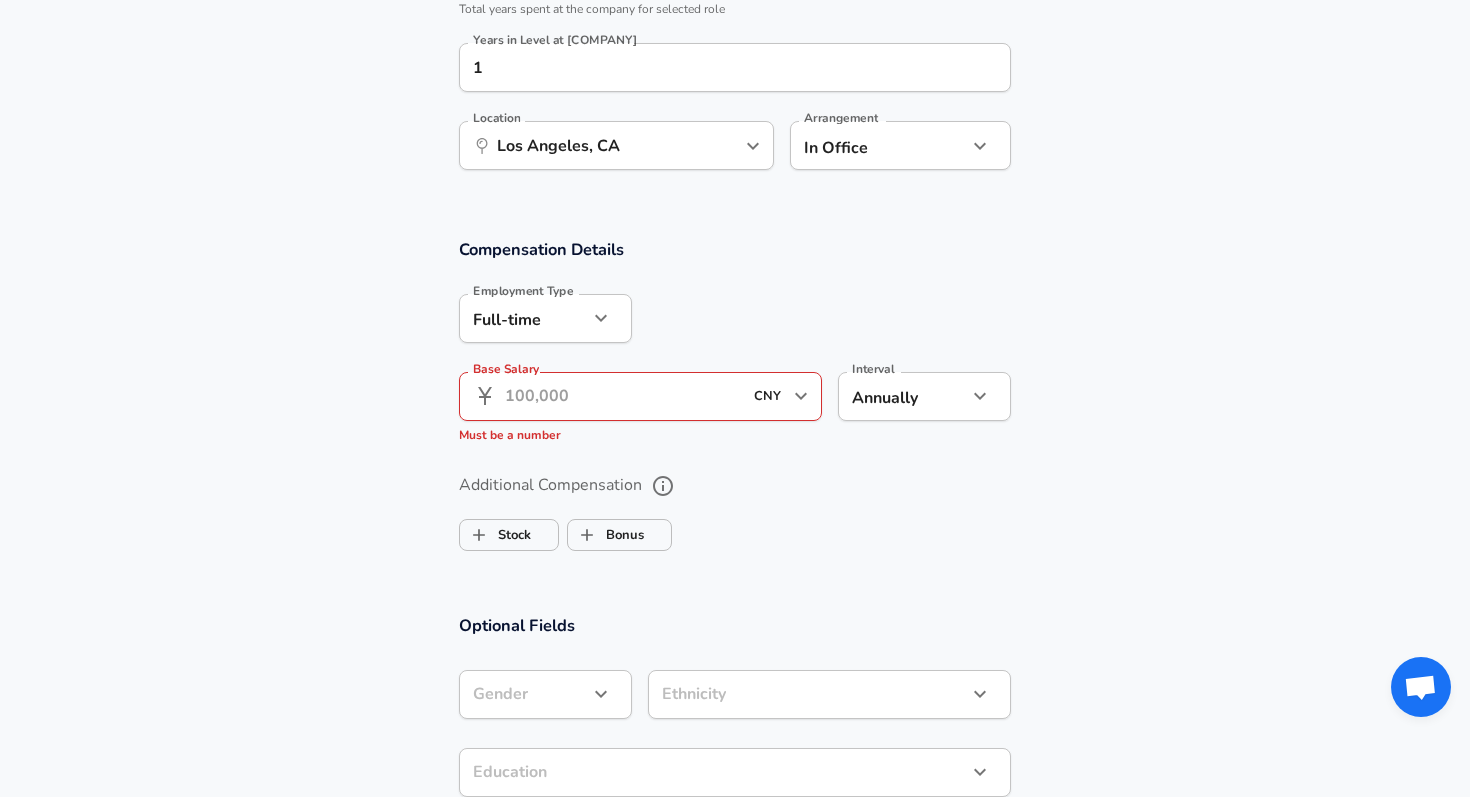 click on "Base Salary" at bounding box center (623, 396) 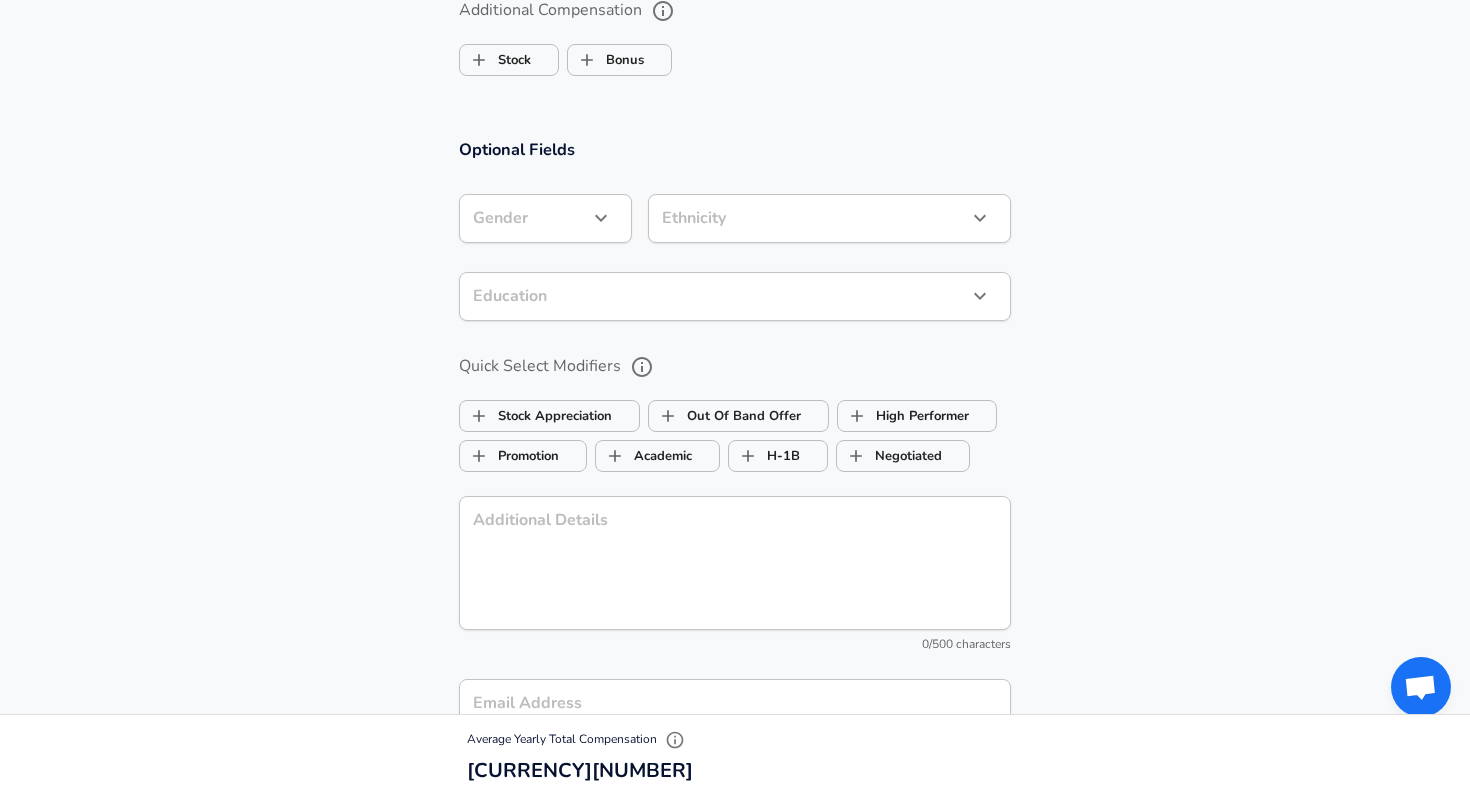 scroll, scrollTop: 1544, scrollLeft: 0, axis: vertical 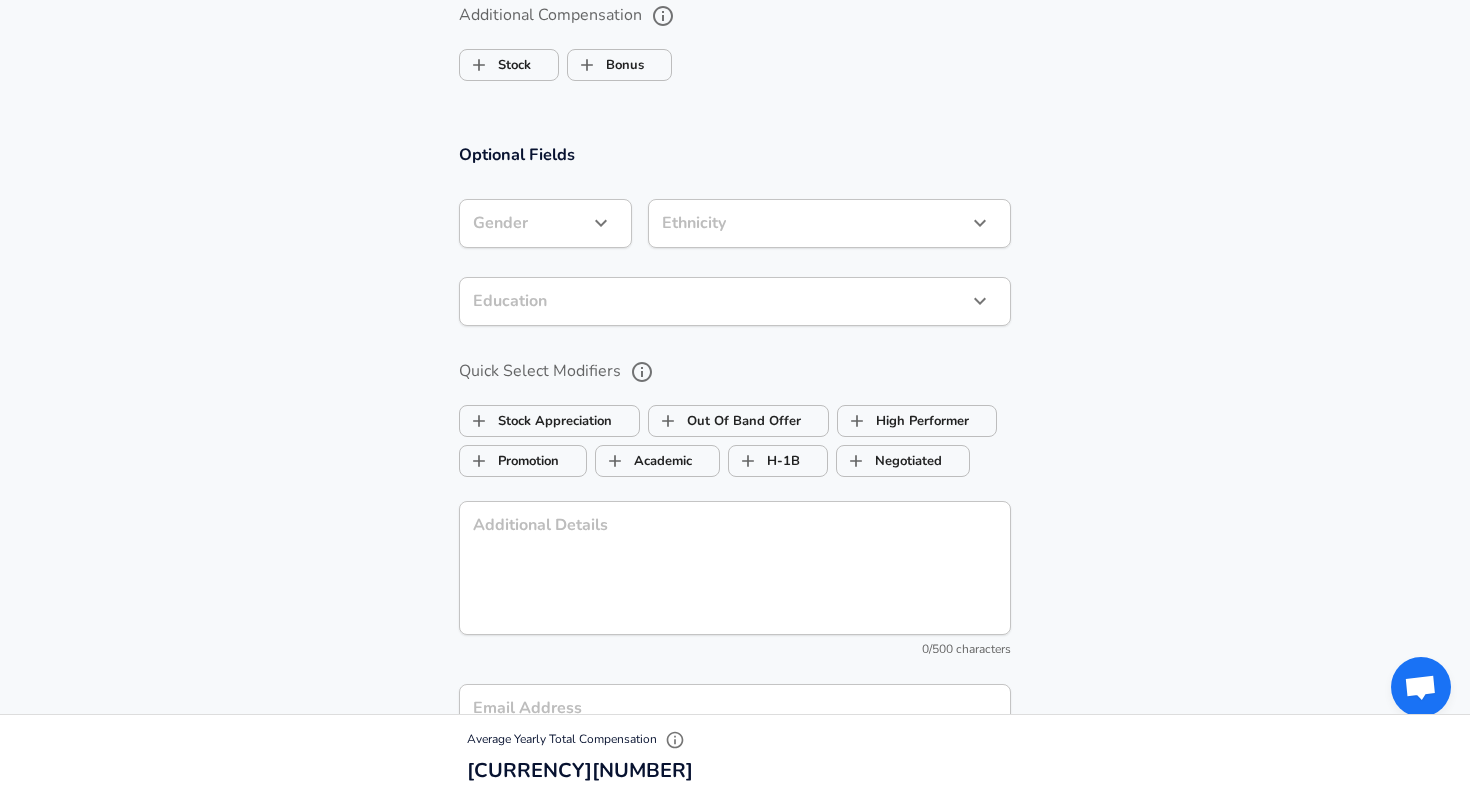 type on "850,000" 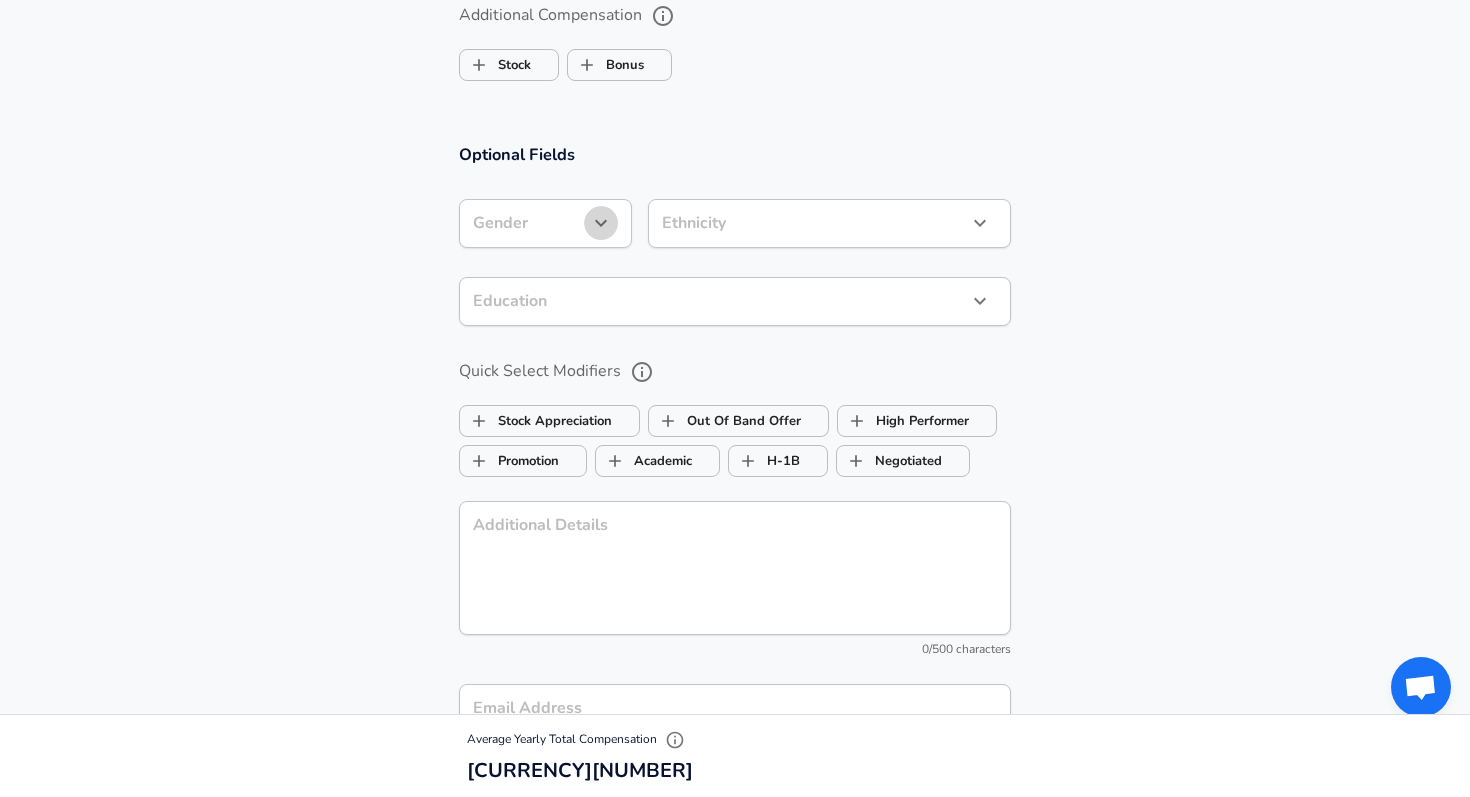 click 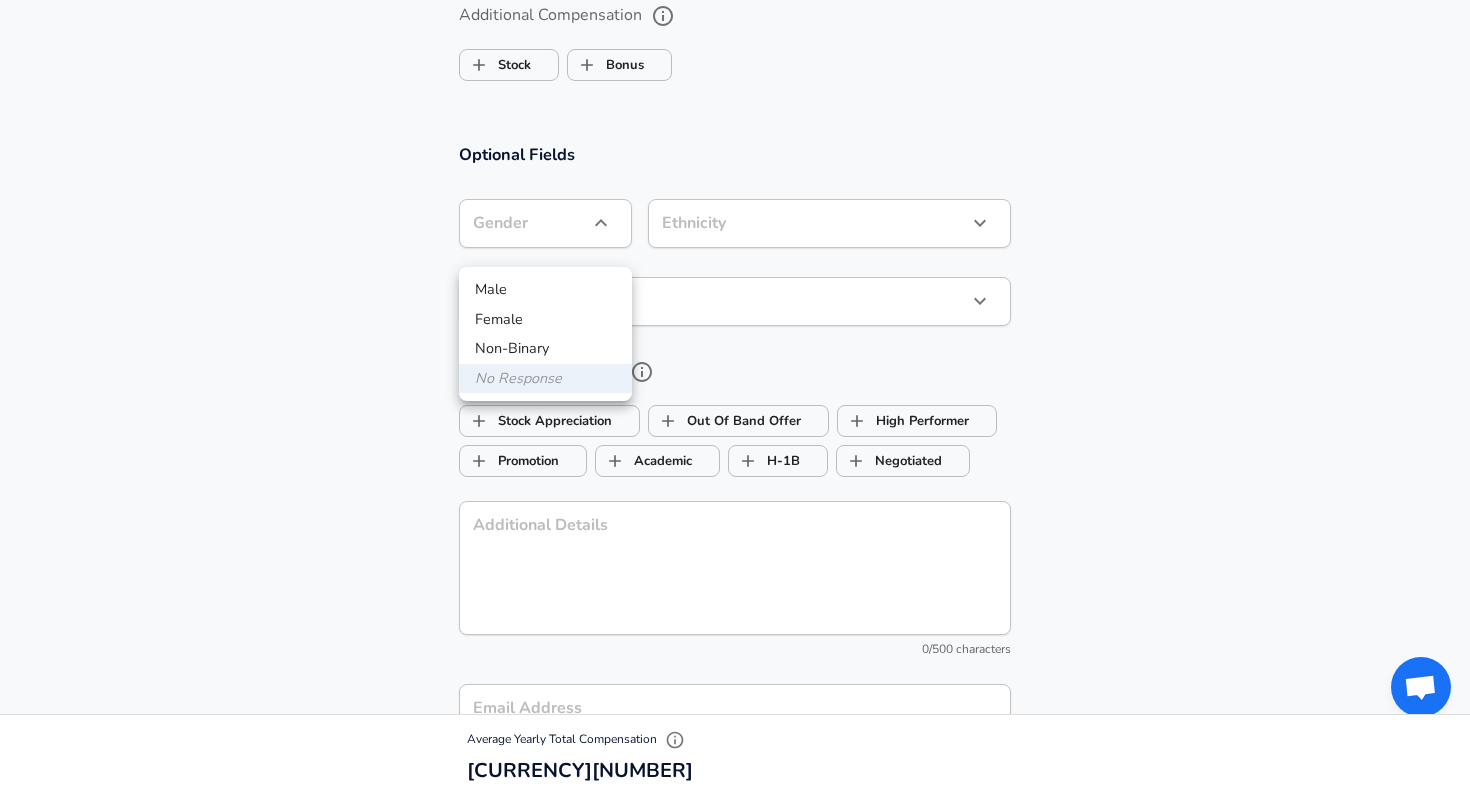 click on "Male" at bounding box center [545, 290] 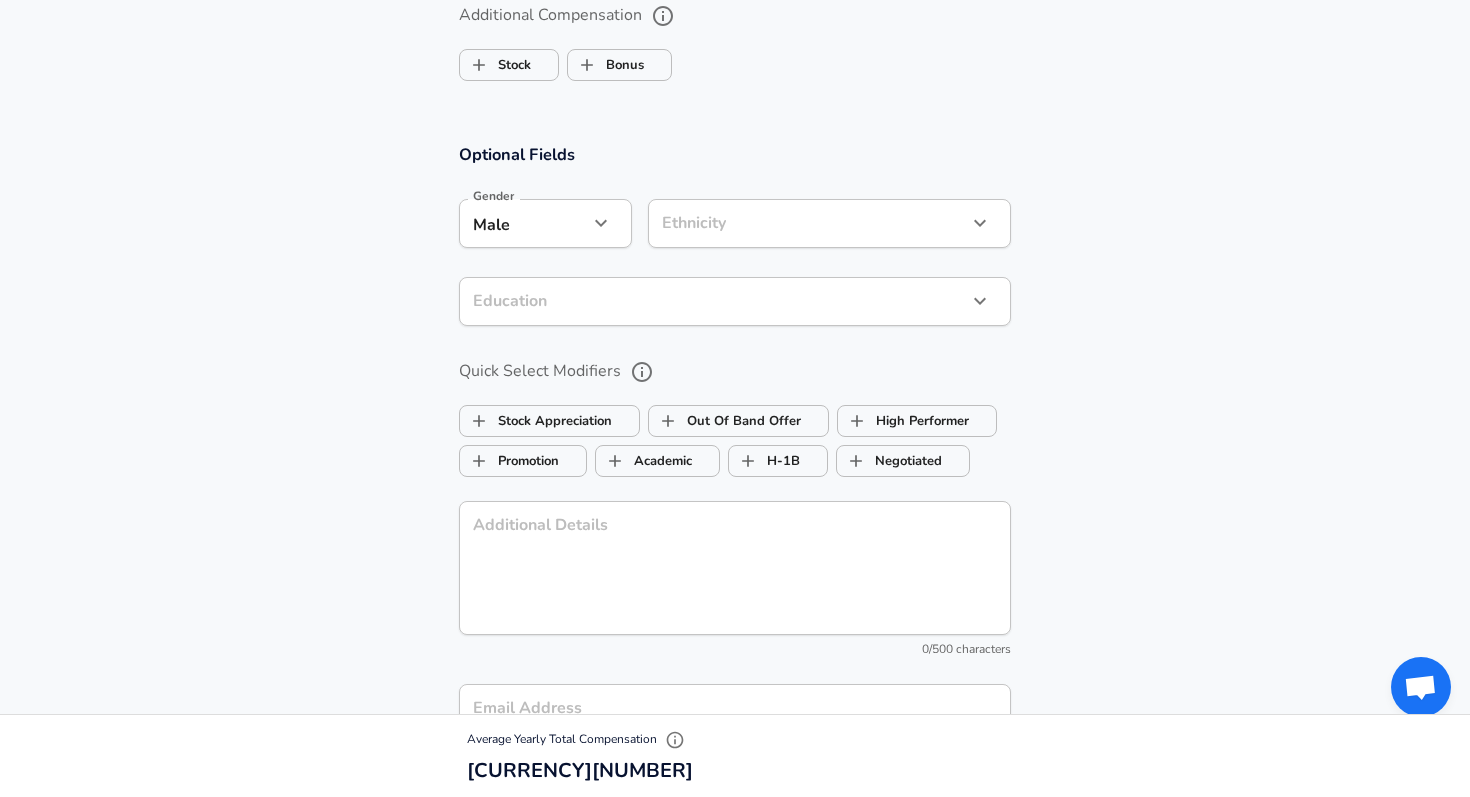 click on "Company [COMPANY] Company Title [TITLE] Title Job Family [JOB FAMILY] Job Family Select Specialization [SPECIALIZATION] [SPECIALIZATION] Select Specialization Level [LEVEL] Level Work Experience and Location New Offer Employee Yes yes 1 7 1" at bounding box center (735, -1146) 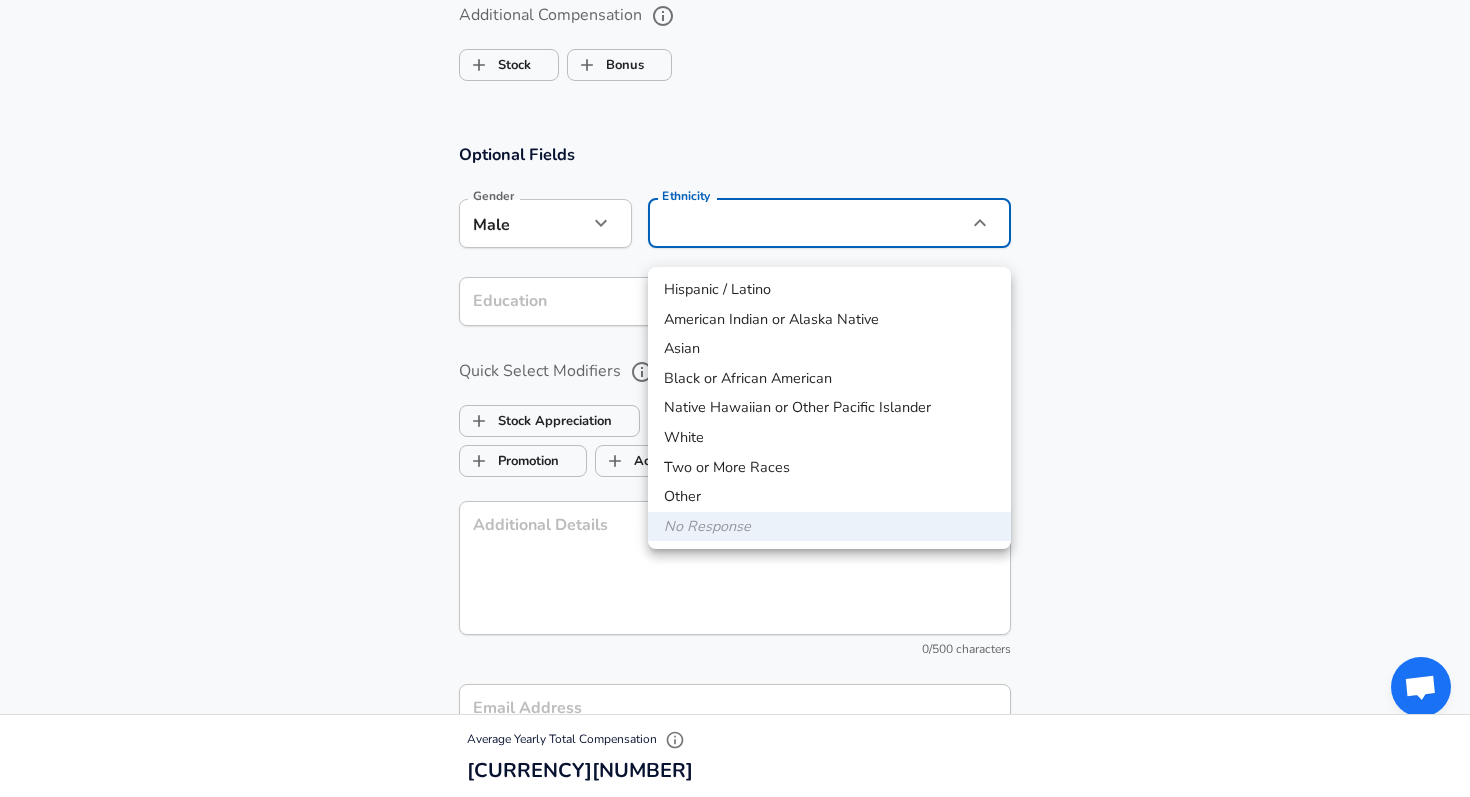 click on "Asian" at bounding box center [829, 349] 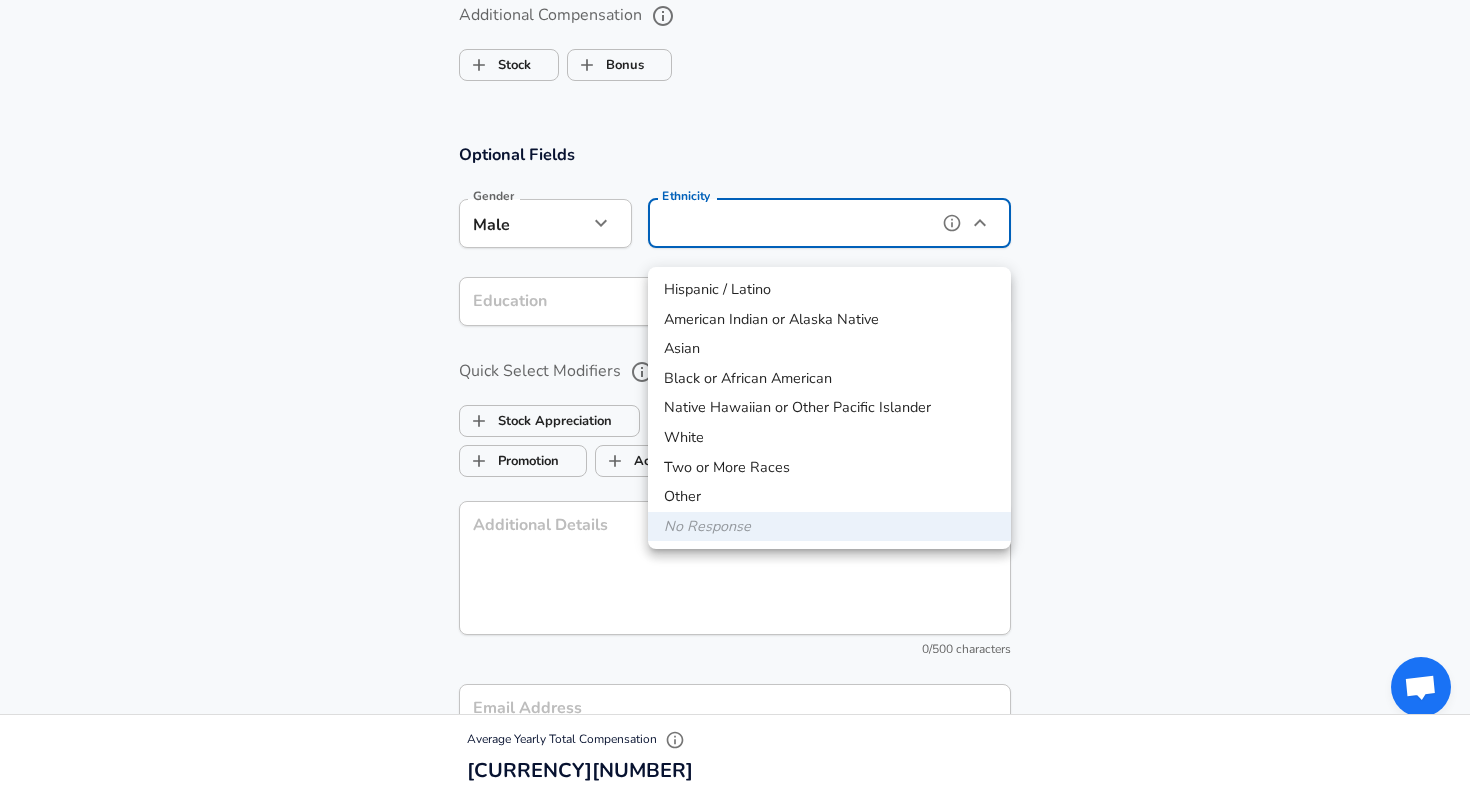 type on "Asian" 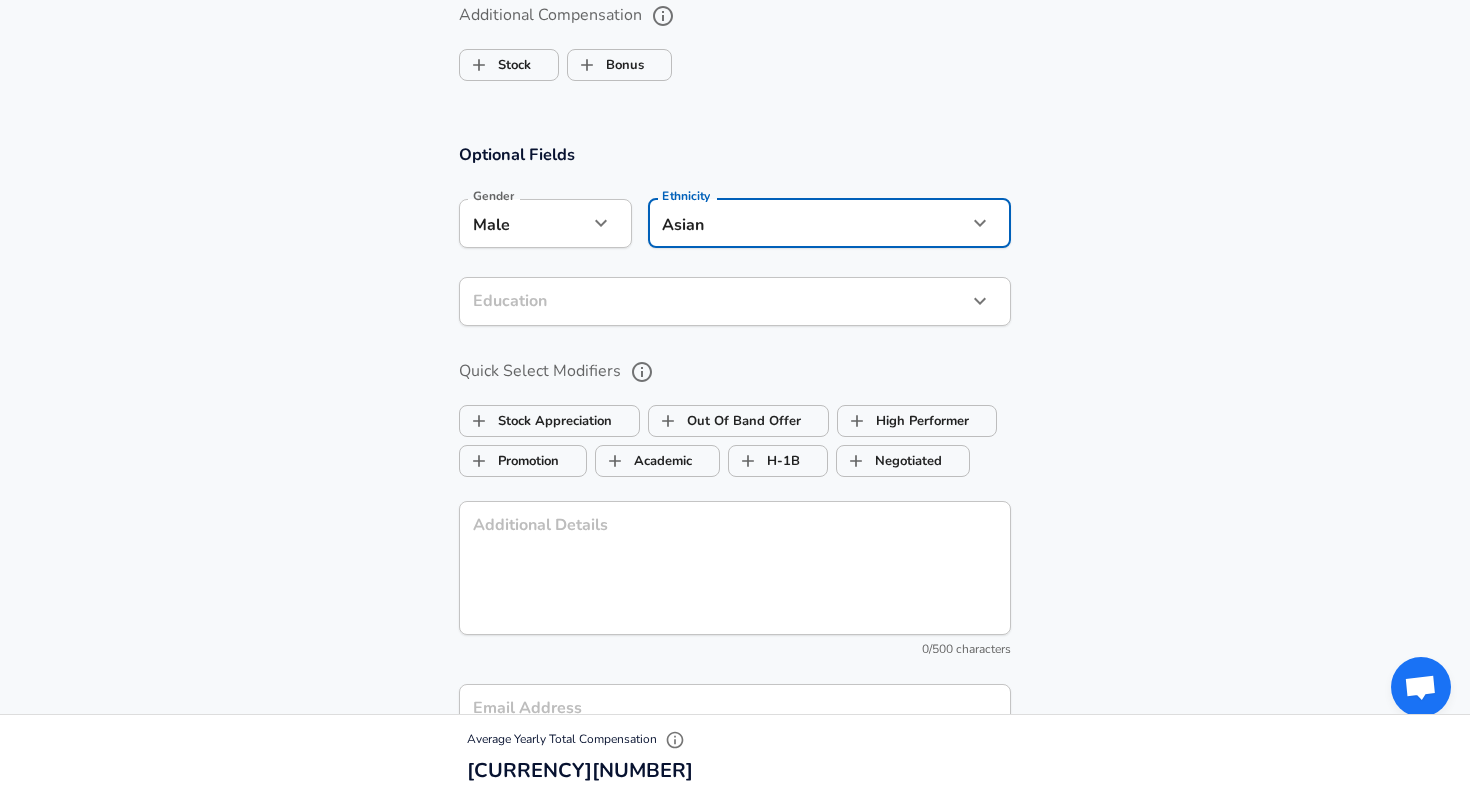 click on "Company [COMPANY] Company Title [TITLE] Title Job Family [JOB FAMILY] Job Family Select Specialization [SPECIALIZATION] [SPECIALIZATION] Select Specialization Level [LEVEL] Level Work Experience and Location New Offer Employee Yes yes 1 7 1" at bounding box center [735, -1146] 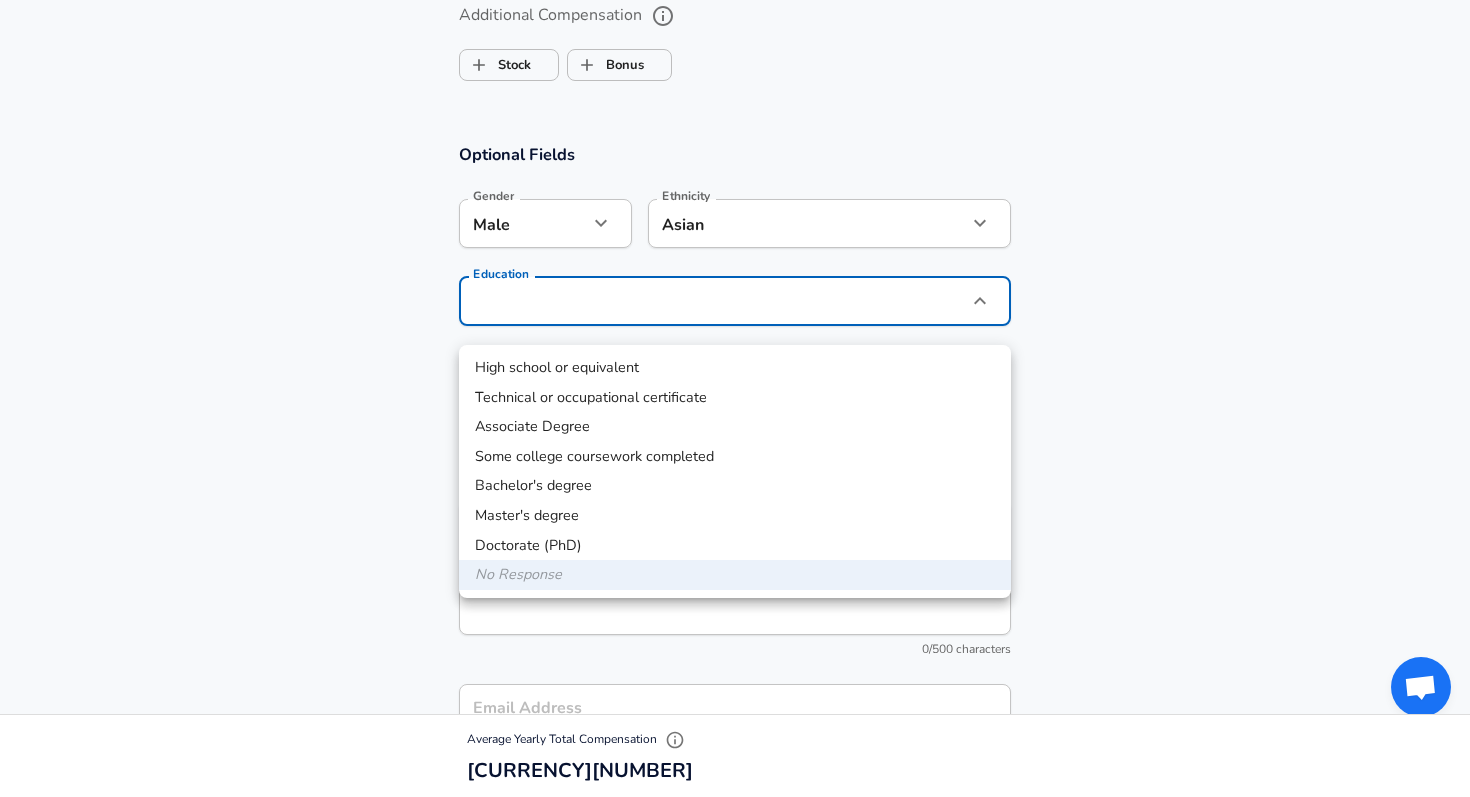 scroll, scrollTop: 1473, scrollLeft: 0, axis: vertical 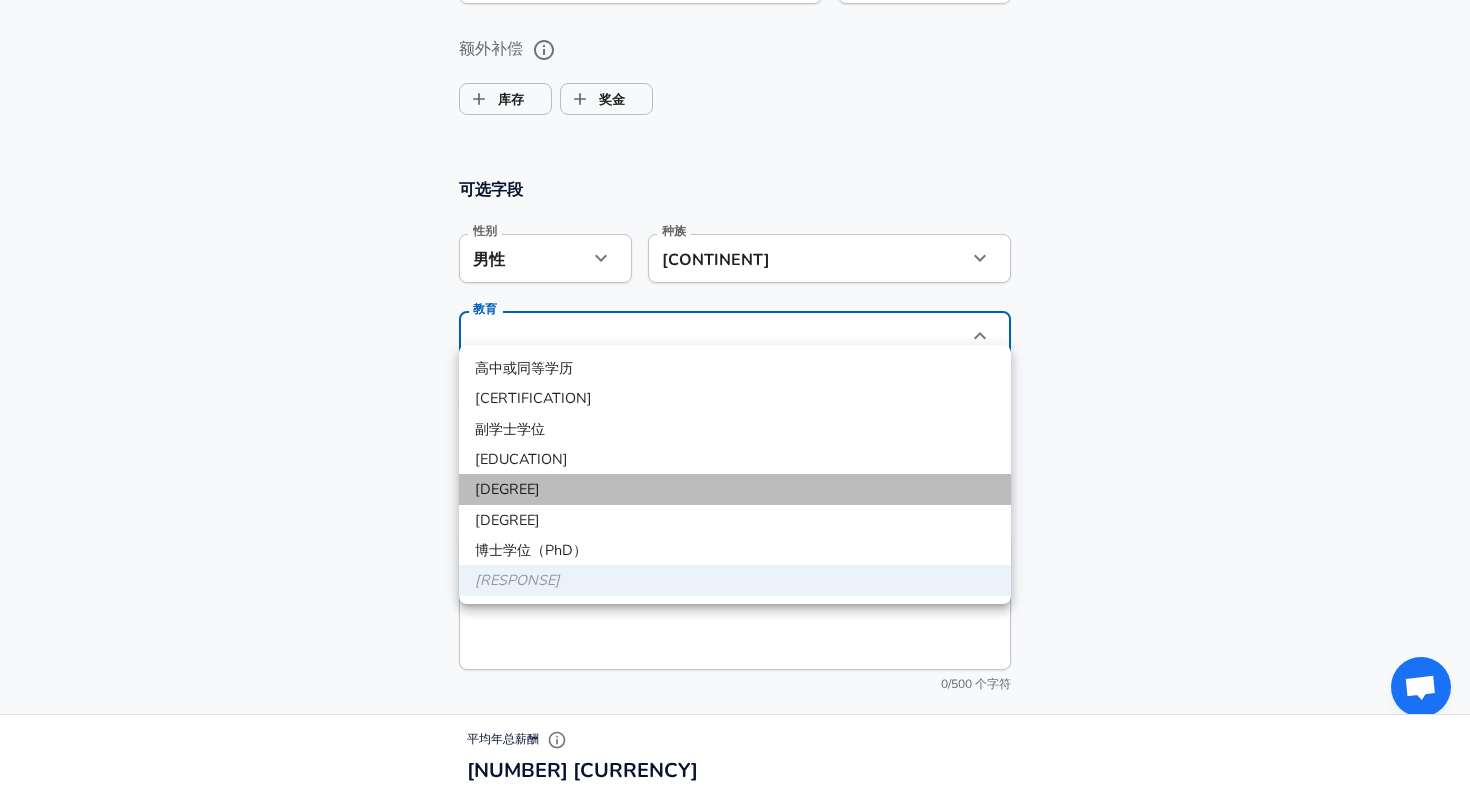 click on "[DEGREE]" at bounding box center [507, 489] 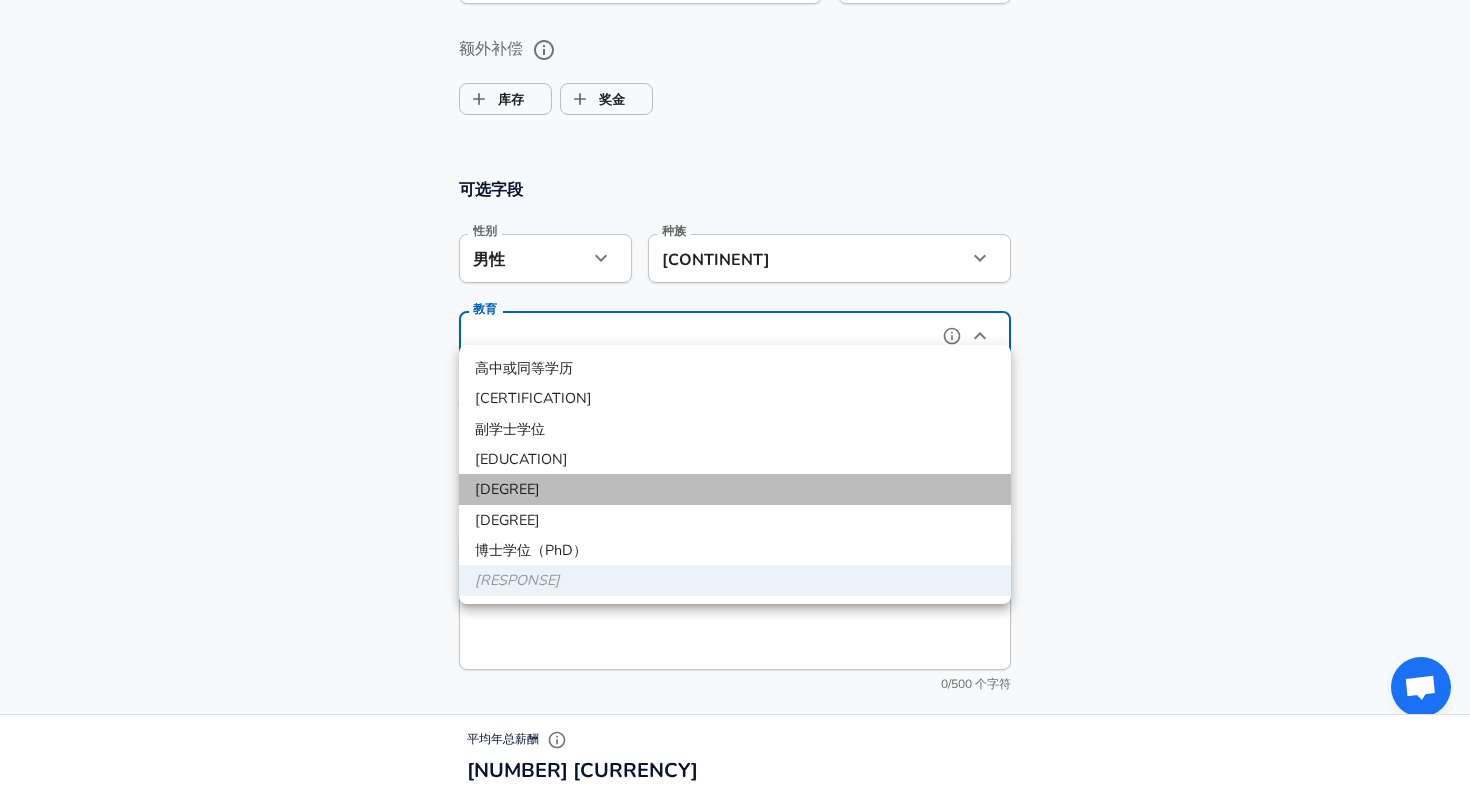 type on "Bachelors degree" 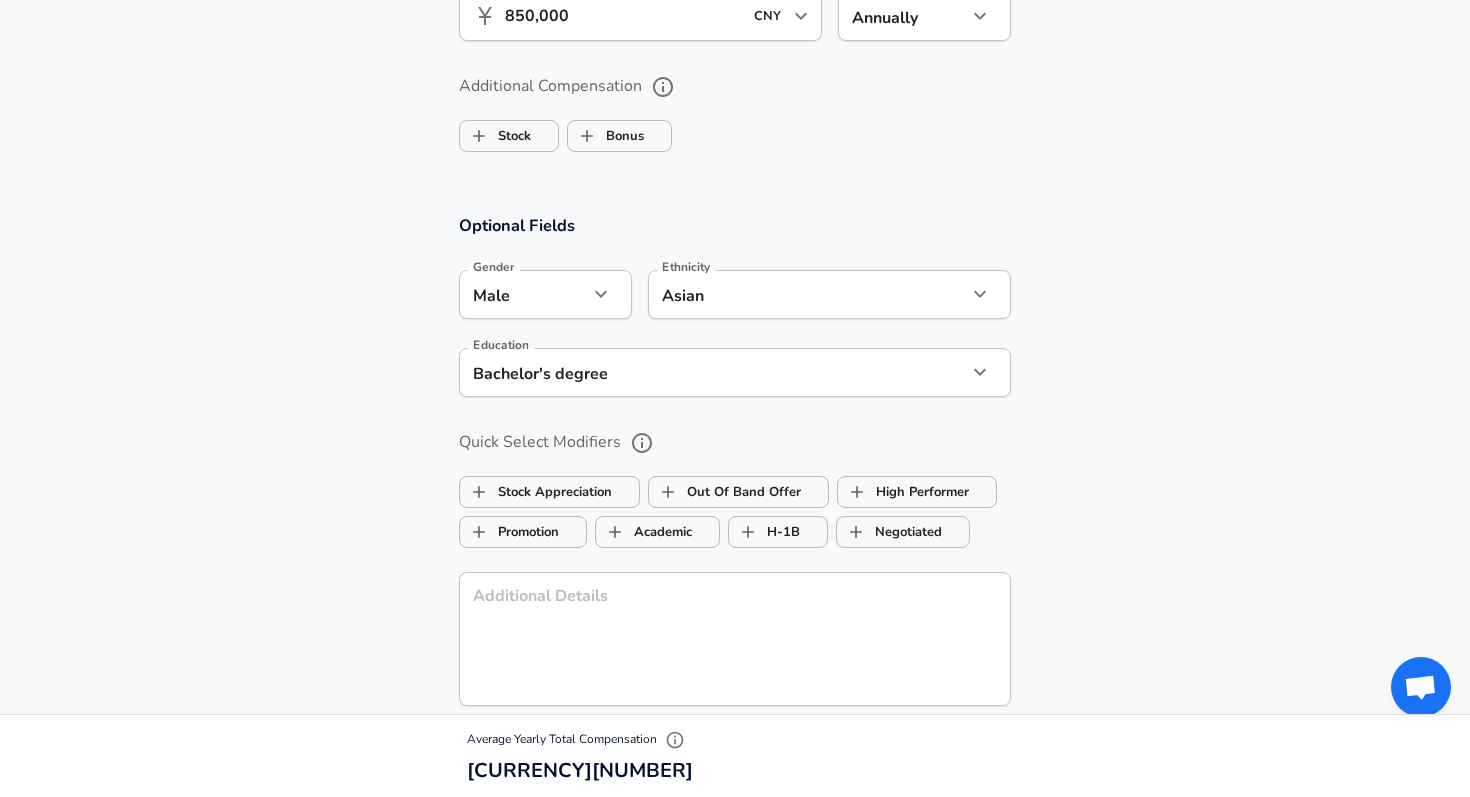 scroll, scrollTop: 1544, scrollLeft: 0, axis: vertical 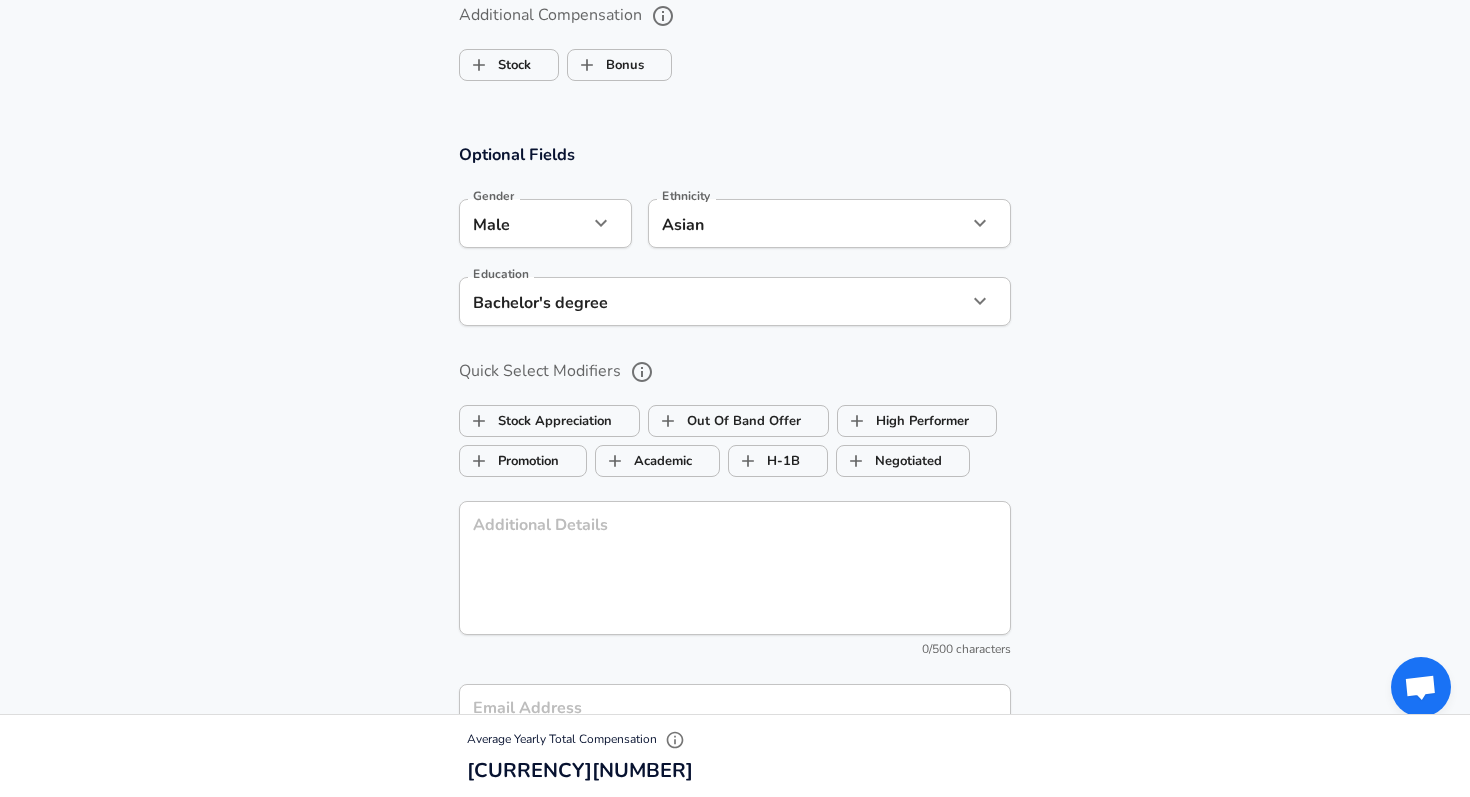 click on "Optional Fields Gender Male male Gender Ethnicity Asian Asian Ethnicity Education Bachelor's degree Bachelors degree Education Quick Select Modifiers   Stock Appreciation Out Of Band Offer High Performer Promotion Academic H-1B Negotiated Additional Details x Additional Details 0 /500 characters Email Address Email Address   Providing an email allows for editing or removal of your submission. We may also reach out if we have any questions. Your email will not be published." at bounding box center [735, 469] 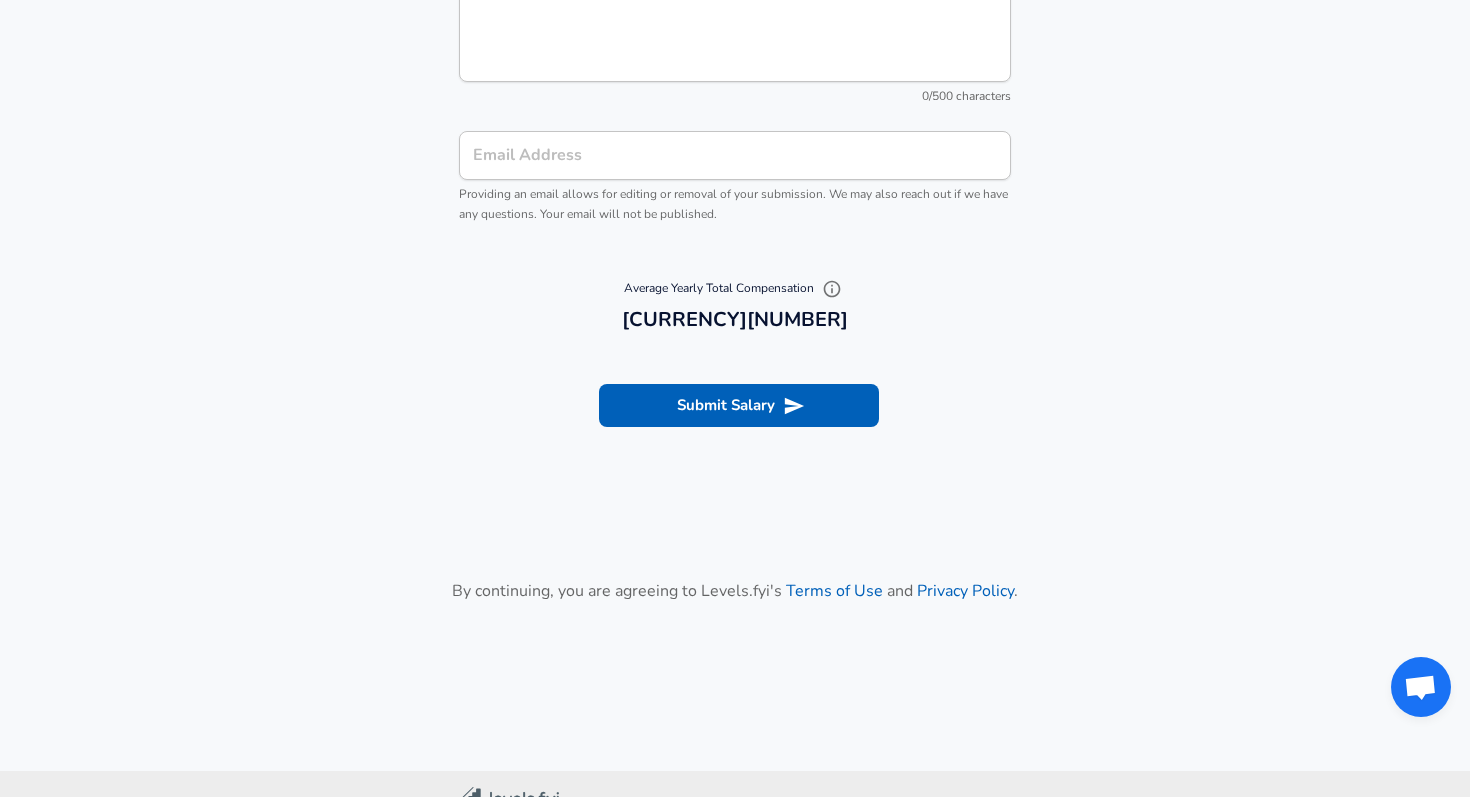 scroll, scrollTop: 2094, scrollLeft: 0, axis: vertical 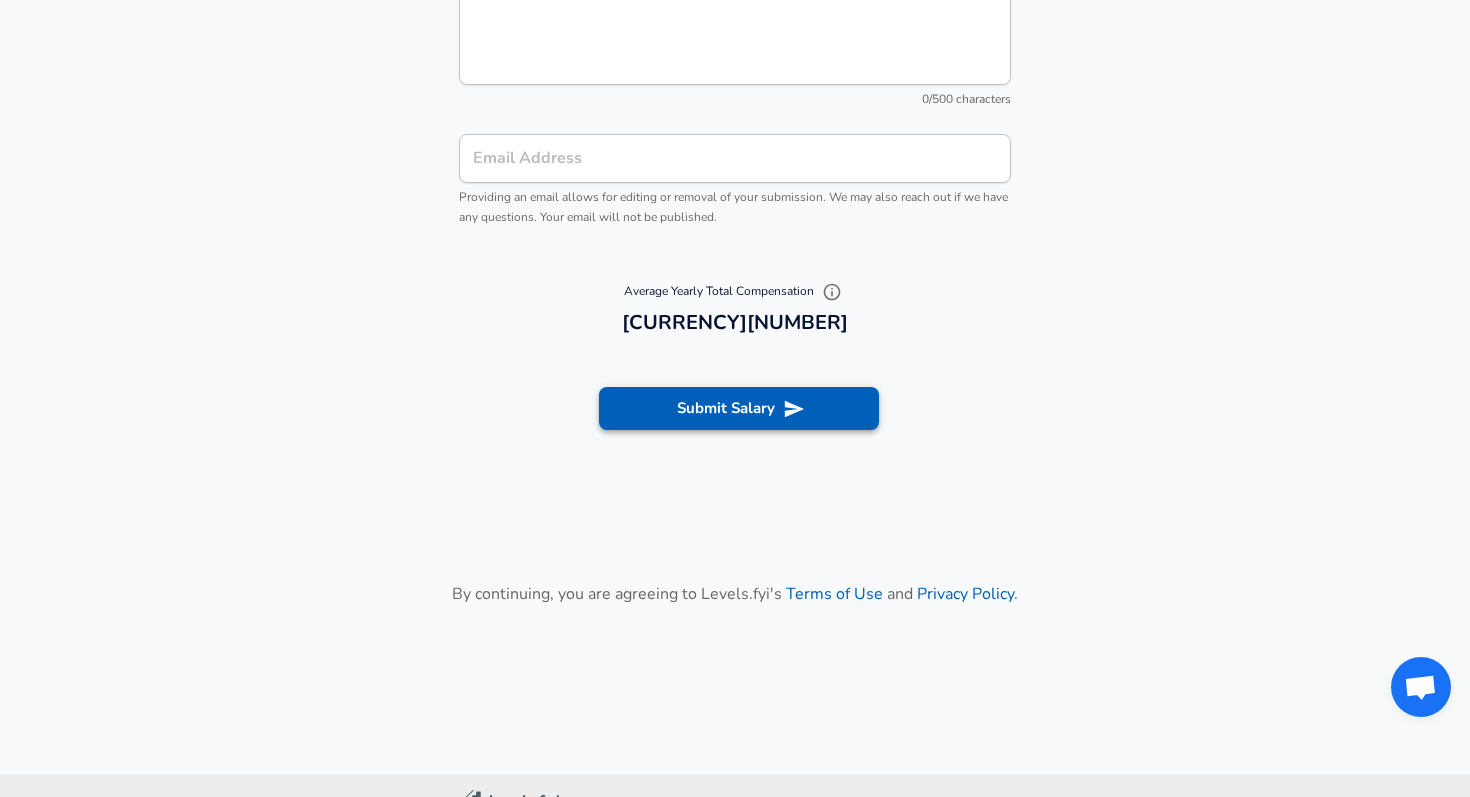 click on "Submit Salary" at bounding box center [739, 408] 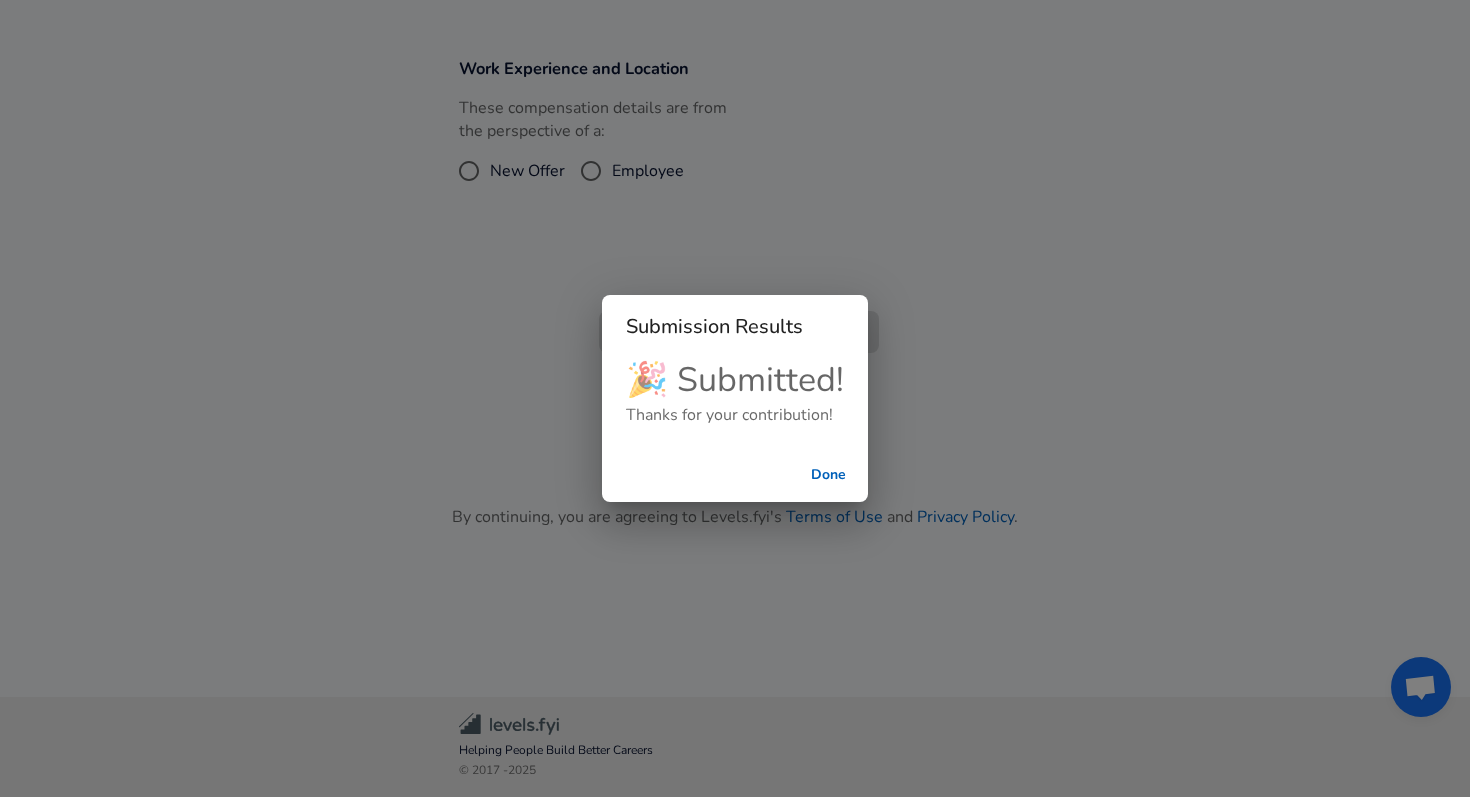 scroll, scrollTop: 631, scrollLeft: 0, axis: vertical 